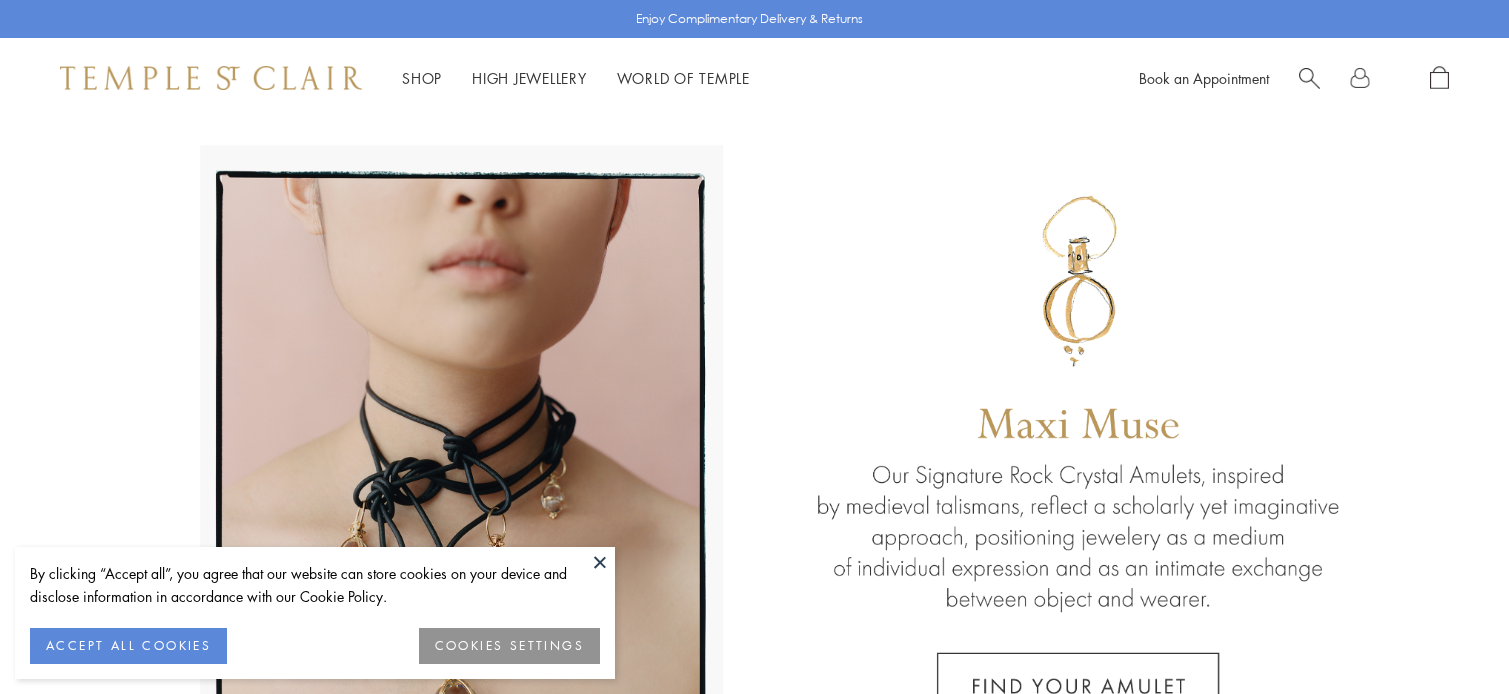 scroll, scrollTop: 0, scrollLeft: 0, axis: both 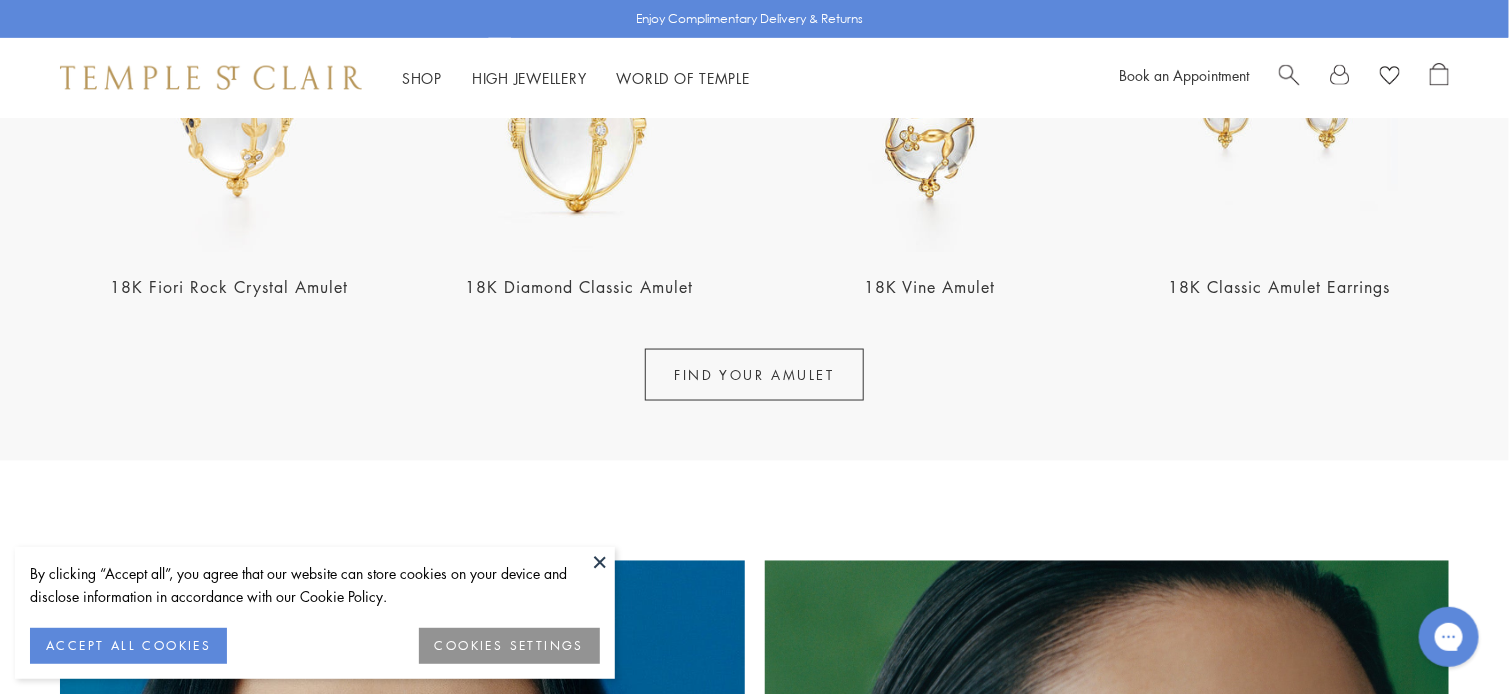 click at bounding box center [600, 562] 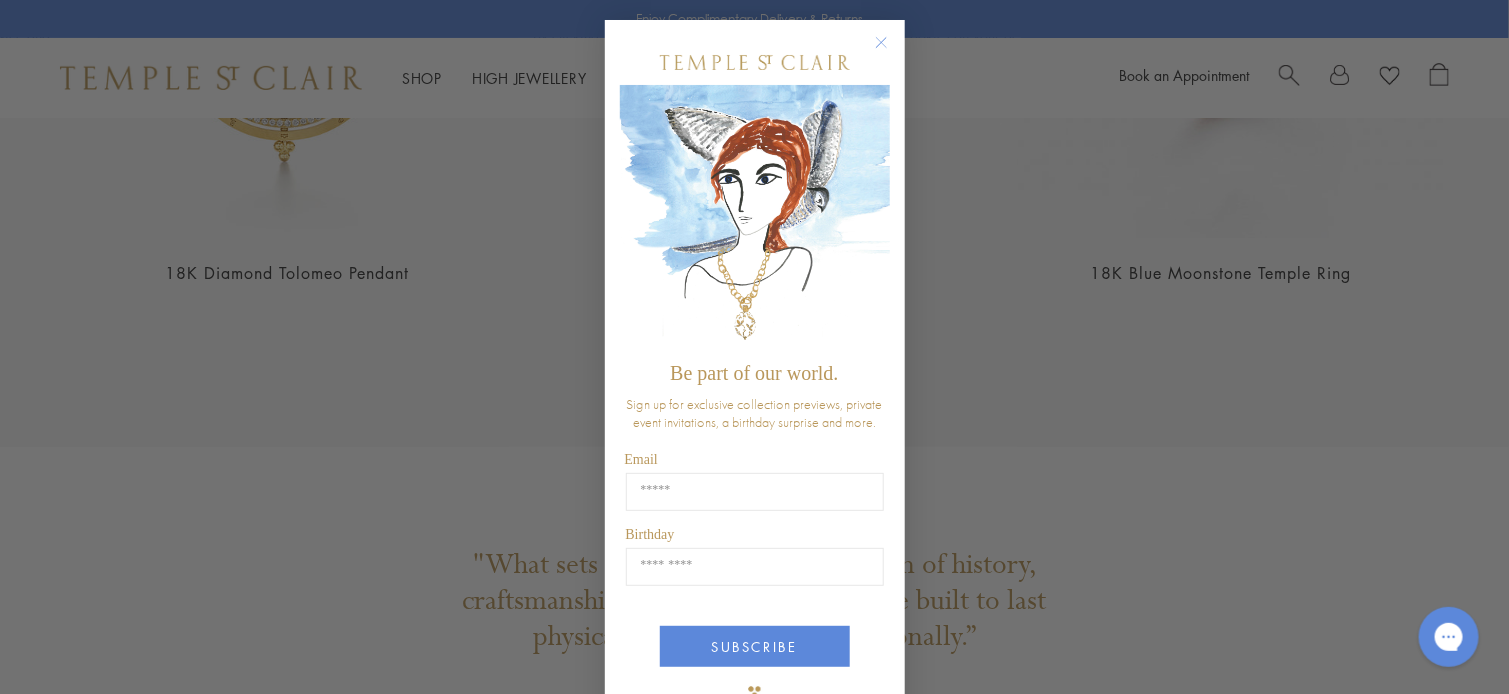 scroll, scrollTop: 3499, scrollLeft: 0, axis: vertical 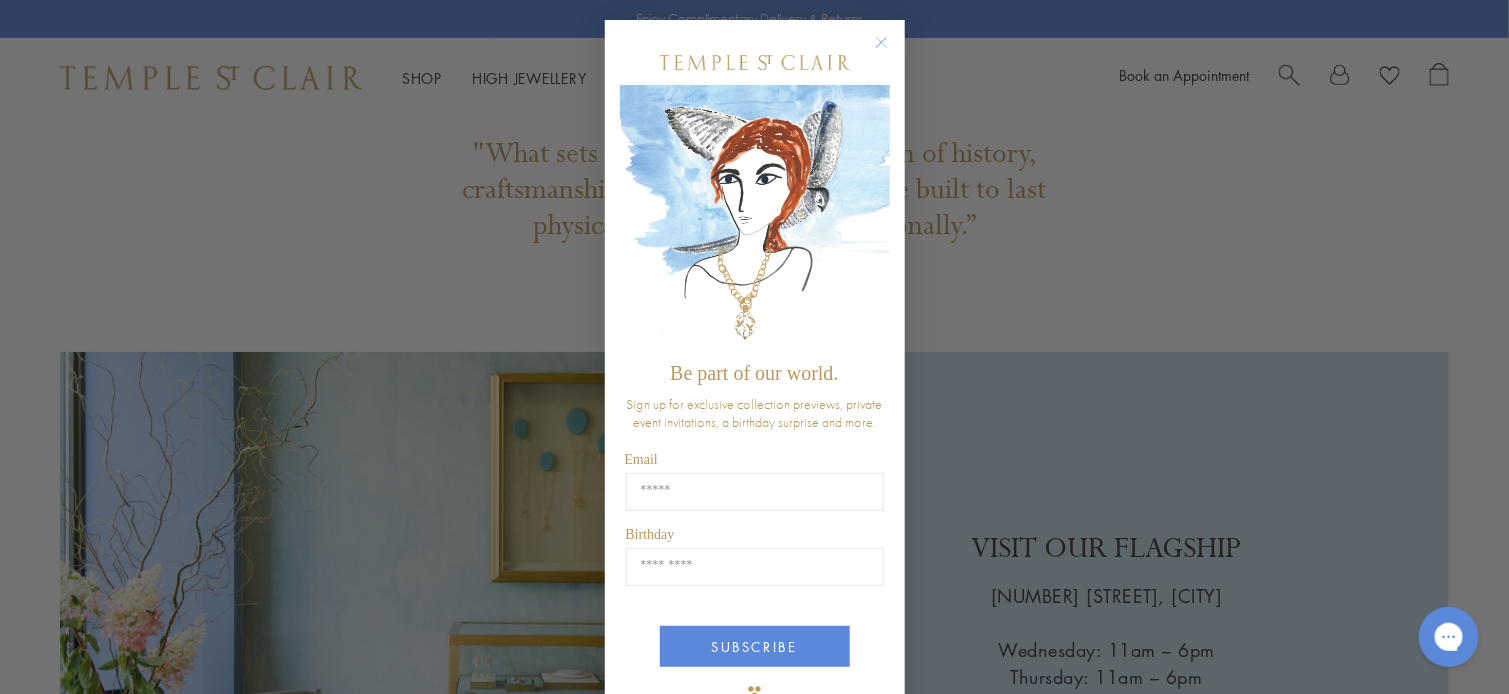 click 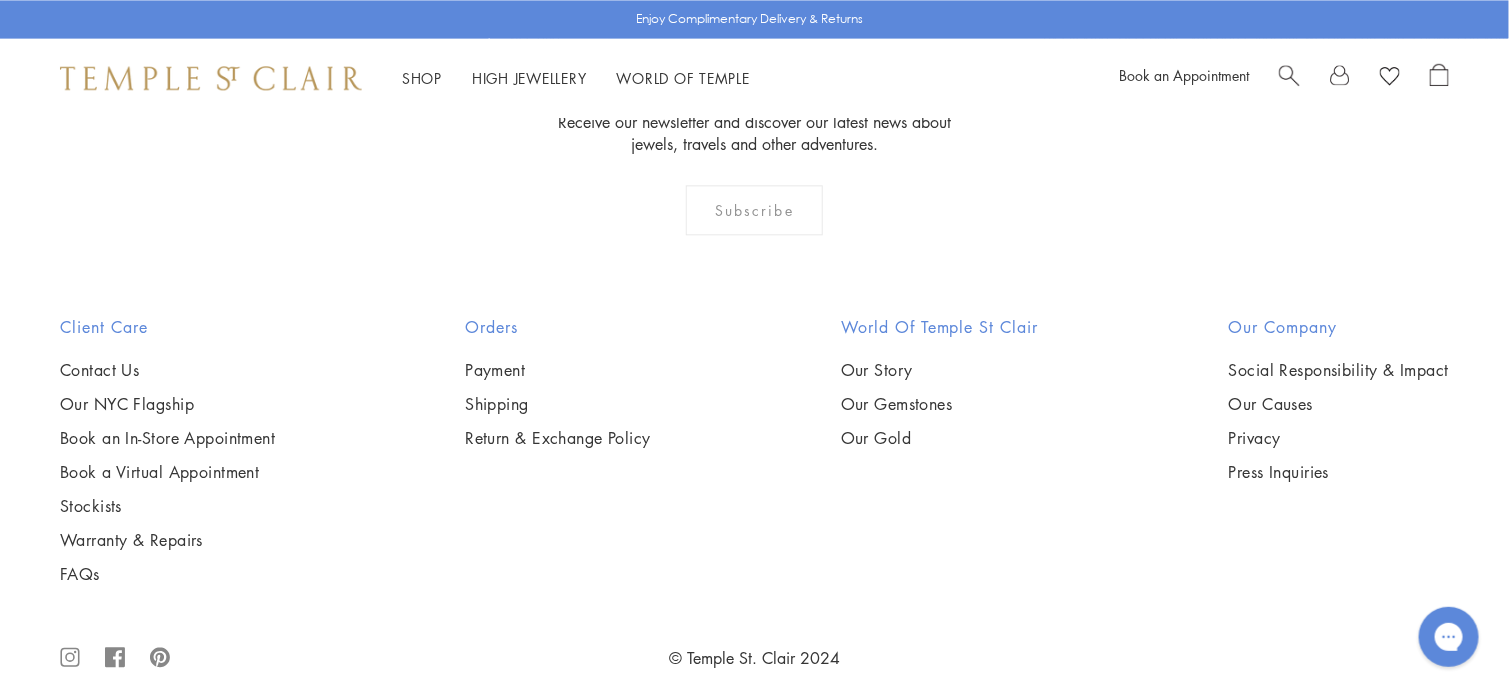 scroll, scrollTop: 4620, scrollLeft: 0, axis: vertical 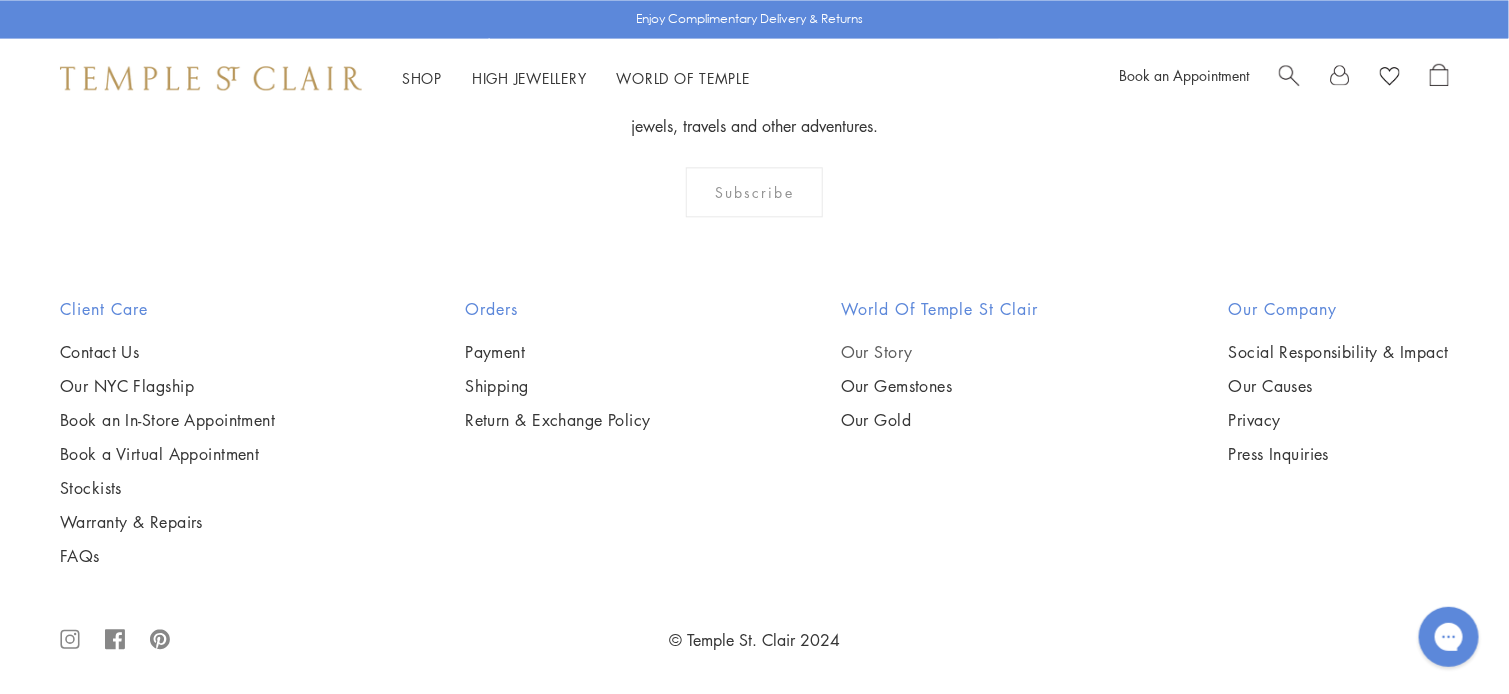 click on "Our Story" at bounding box center [940, 352] 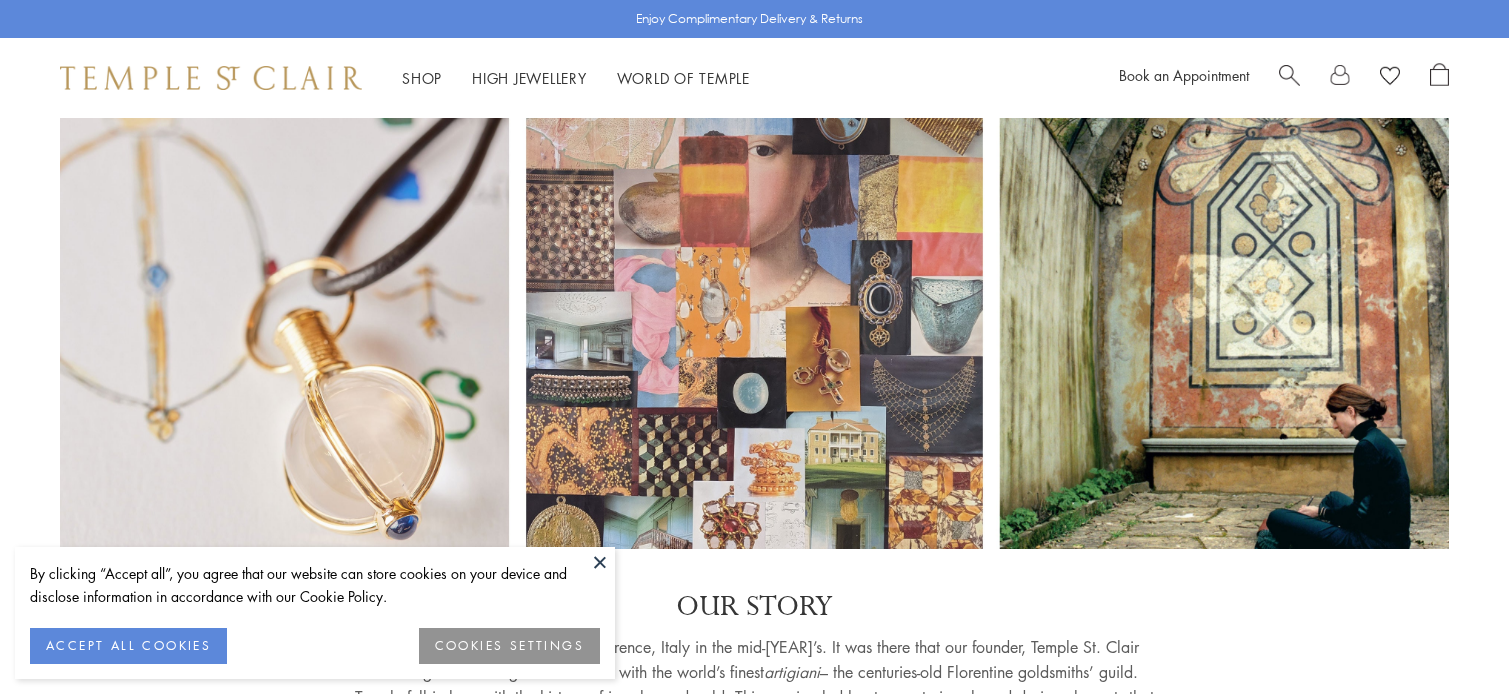 scroll, scrollTop: 0, scrollLeft: 0, axis: both 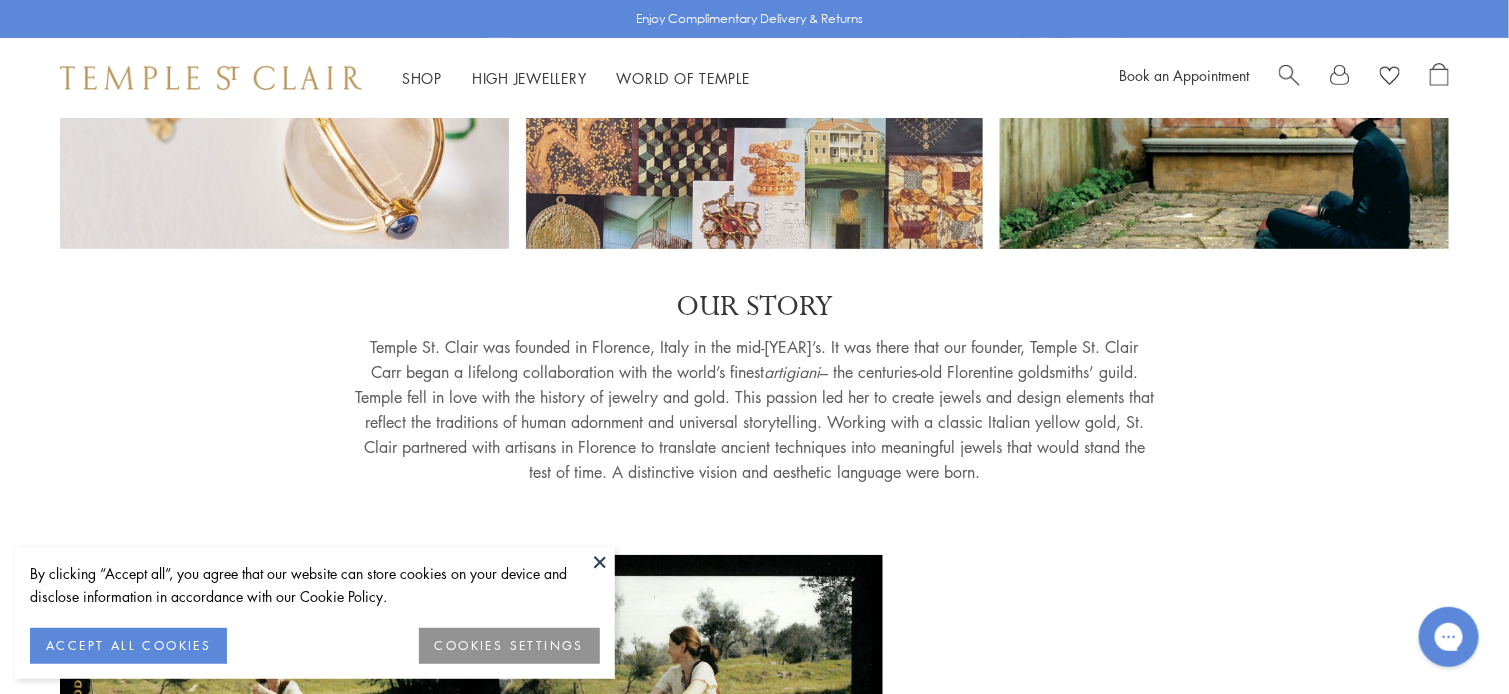 click at bounding box center (600, 562) 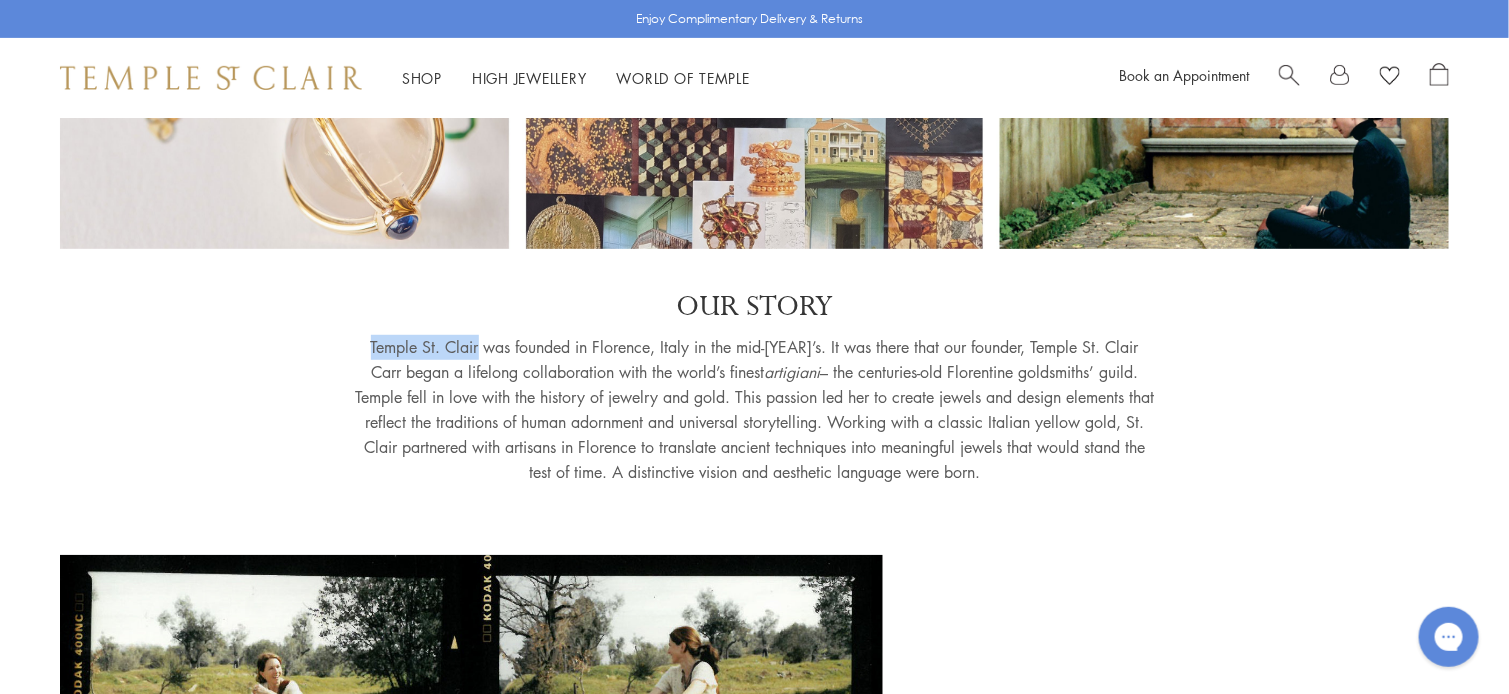 drag, startPoint x: 372, startPoint y: 337, endPoint x: 479, endPoint y: 354, distance: 108.34205 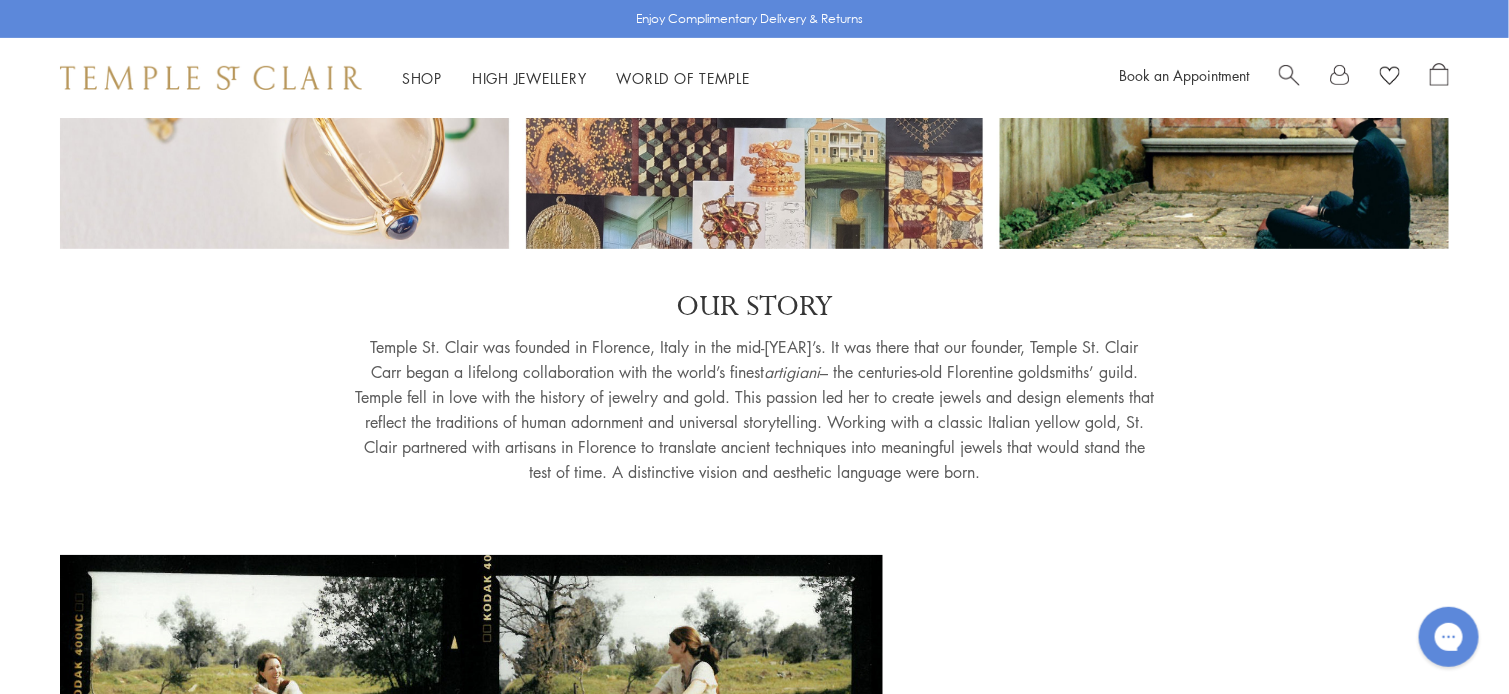 click on "Temple St. Clair was founded in Florence, Italy in the mid-[YEAR]’s. It was there that our founder, Temple St. Clair Carr began a lifelong collaboration with the world’s finest  artigiani  – the centuries-old Florentine goldsmiths’ guild. Temple fell in love with the history of jewelry and gold. This passion led her to create jewels and design elements that reflect the traditions of human adornment and universal storytelling. Working with a classic Italian yellow gold, St. Clair partnered with artisans in Florence to translate ancient techniques into meaningful jewels that would stand the test of time. A distinctive vision and aesthetic language were born." at bounding box center (755, 410) 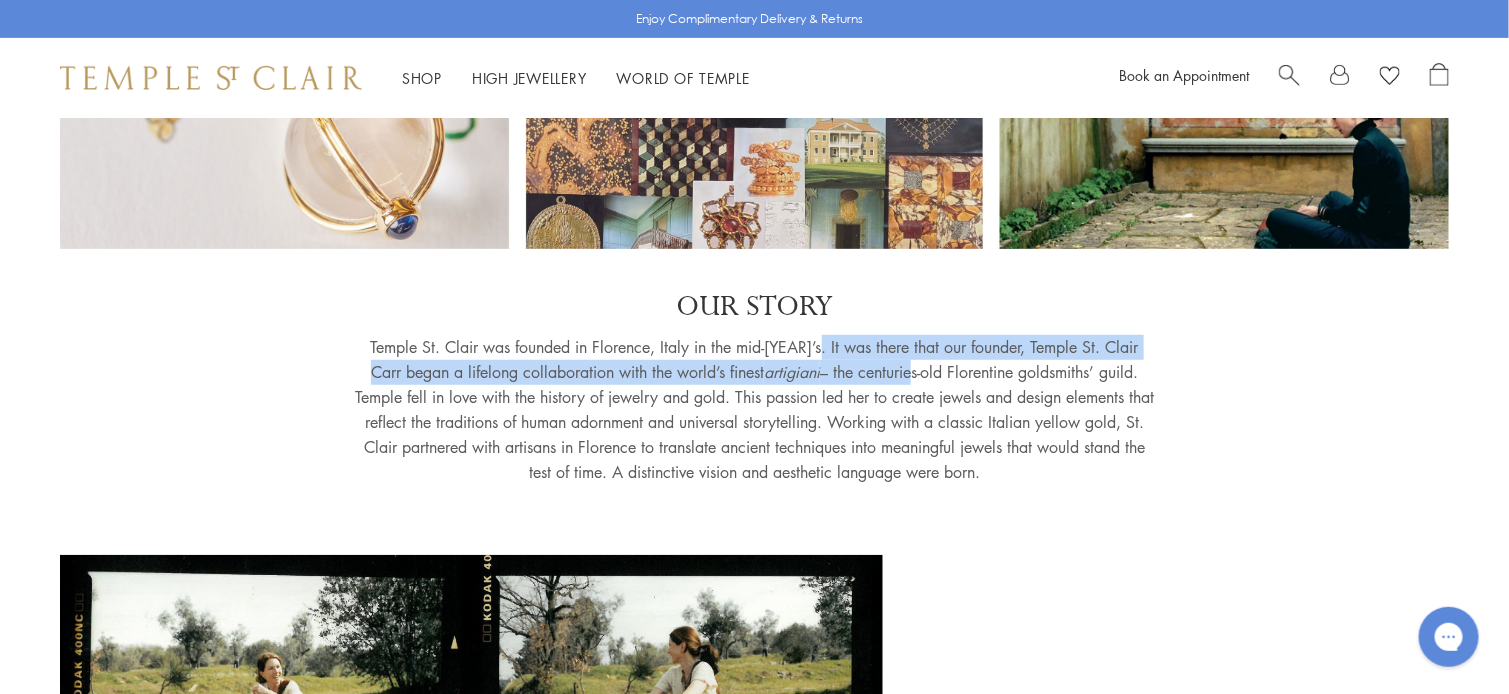 drag, startPoint x: 830, startPoint y: 343, endPoint x: 914, endPoint y: 371, distance: 88.54378 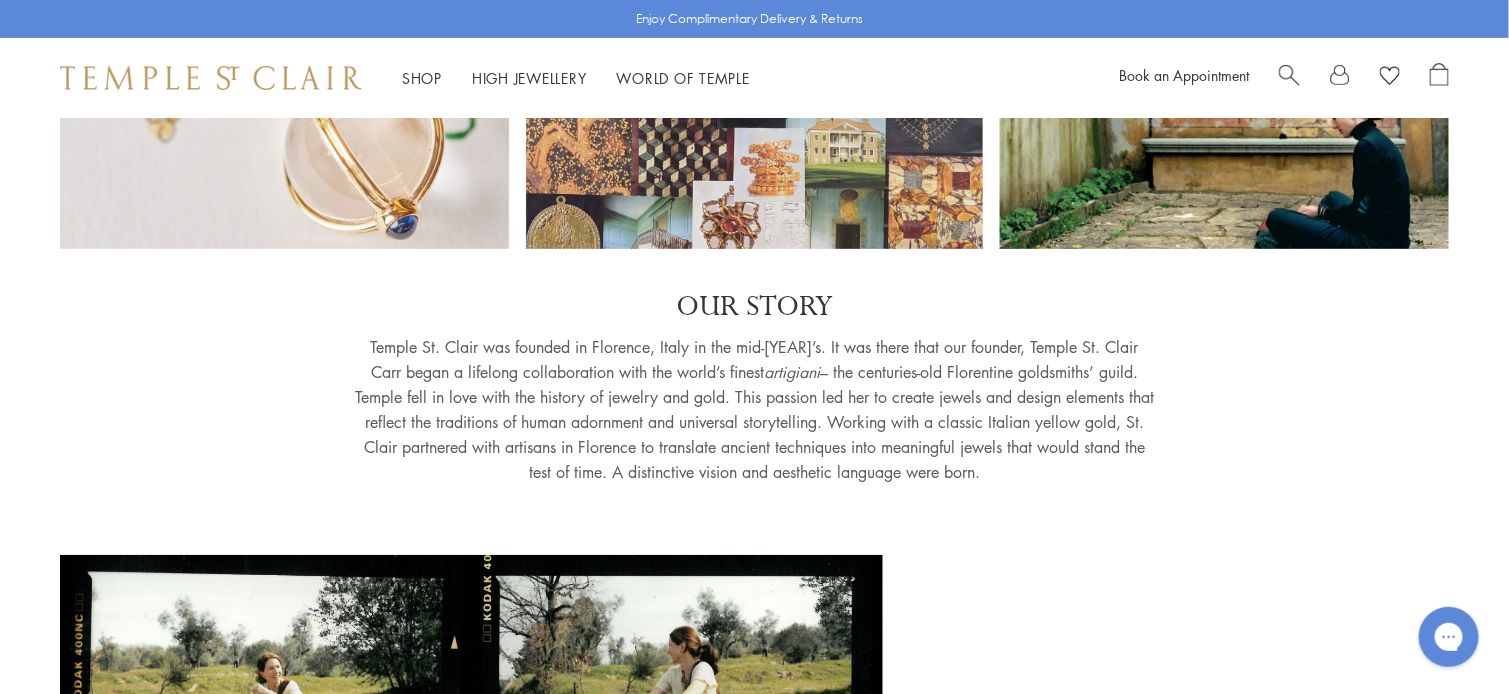 click on "Temple St. Clair was founded in Florence, Italy in the mid-[YEAR]’s. It was there that our founder, Temple St. Clair Carr began a lifelong collaboration with the world’s finest  artigiani  – the centuries-old Florentine goldsmiths’ guild. Temple fell in love with the history of jewelry and gold. This passion led her to create jewels and design elements that reflect the traditions of human adornment and universal storytelling. Working with a classic Italian yellow gold, St. Clair partnered with artisans in Florence to translate ancient techniques into meaningful jewels that would stand the test of time. A distinctive vision and aesthetic language were born." at bounding box center (755, 410) 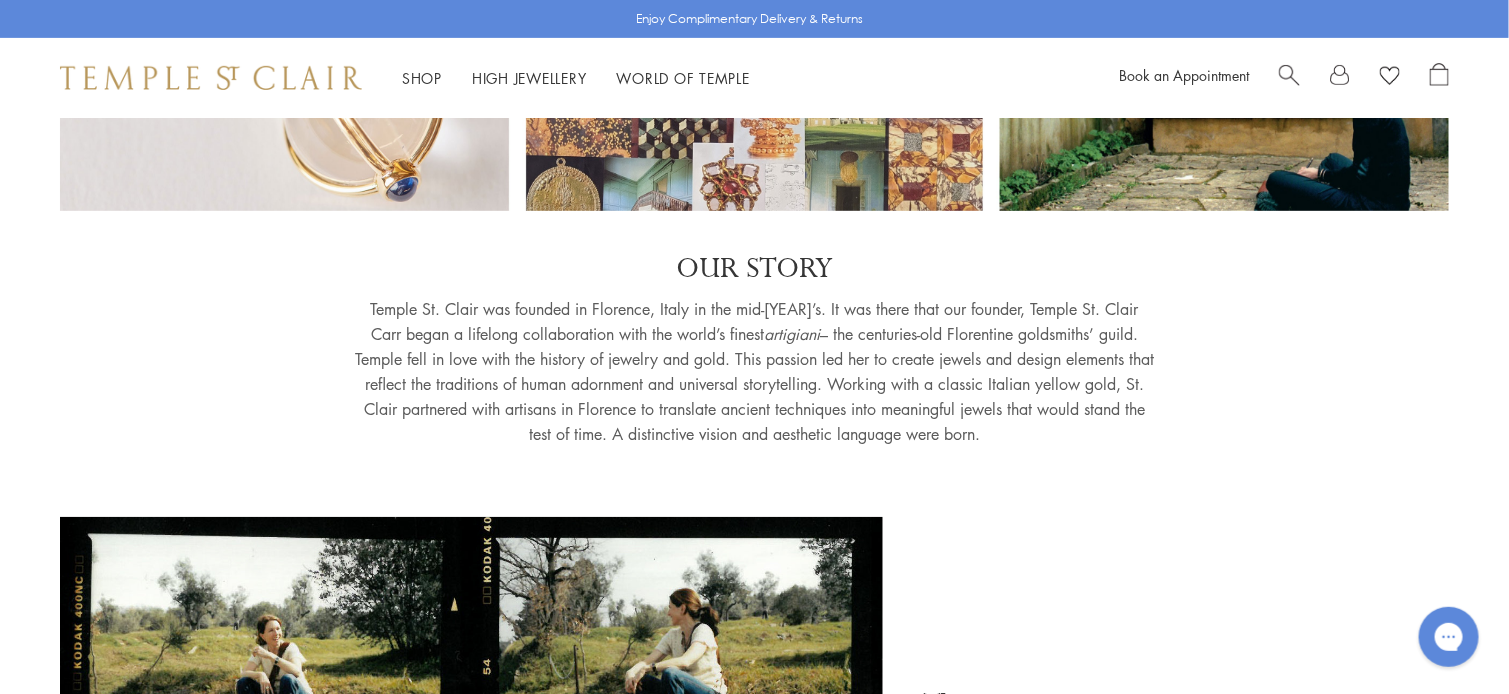 scroll, scrollTop: 399, scrollLeft: 0, axis: vertical 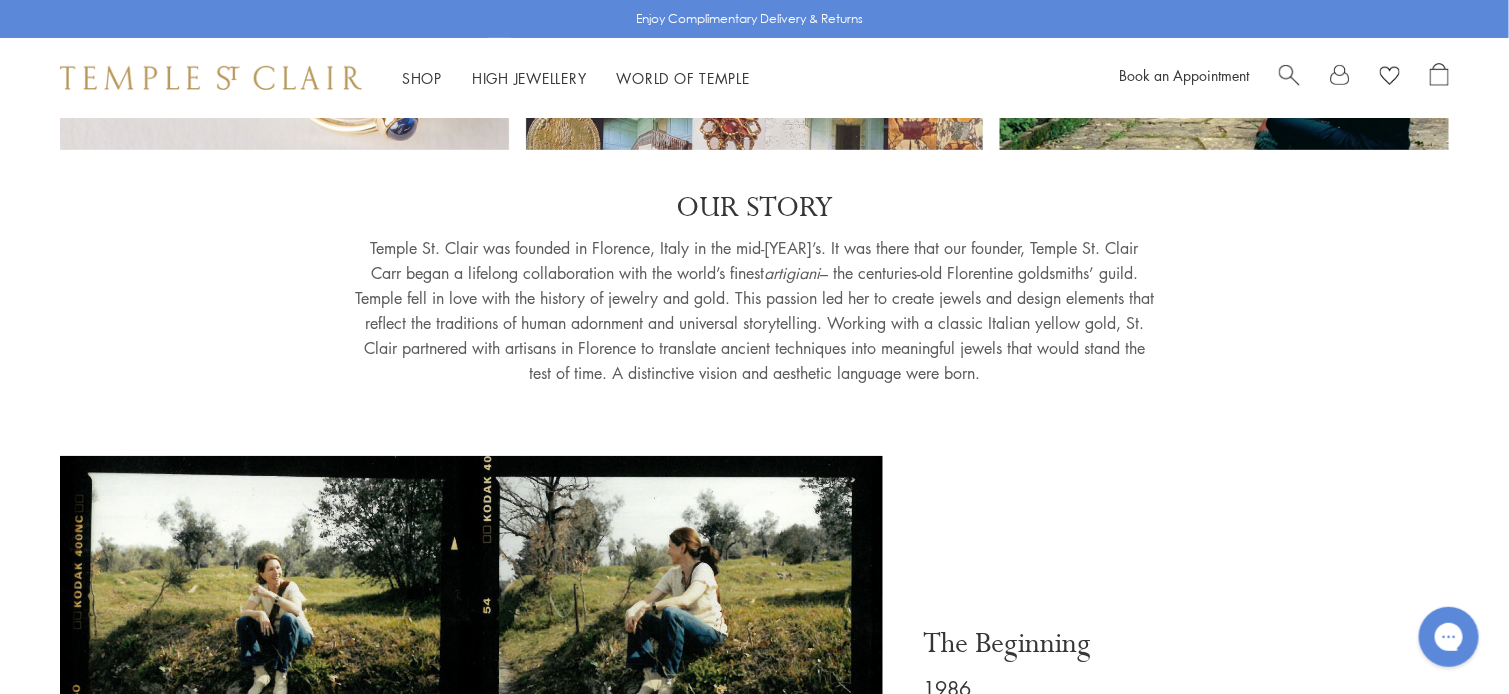 click on "Temple St. Clair was founded in Florence, Italy in the mid-[YEAR]’s. It was there that our founder, Temple St. Clair Carr began a lifelong collaboration with the world’s finest  artigiani  – the centuries-old Florentine goldsmiths’ guild. Temple fell in love with the history of jewelry and gold. This passion led her to create jewels and design elements that reflect the traditions of human adornment and universal storytelling. Working with a classic Italian yellow gold, St. Clair partnered with artisans in Florence to translate ancient techniques into meaningful jewels that would stand the test of time. A distinctive vision and aesthetic language were born." at bounding box center (755, 311) 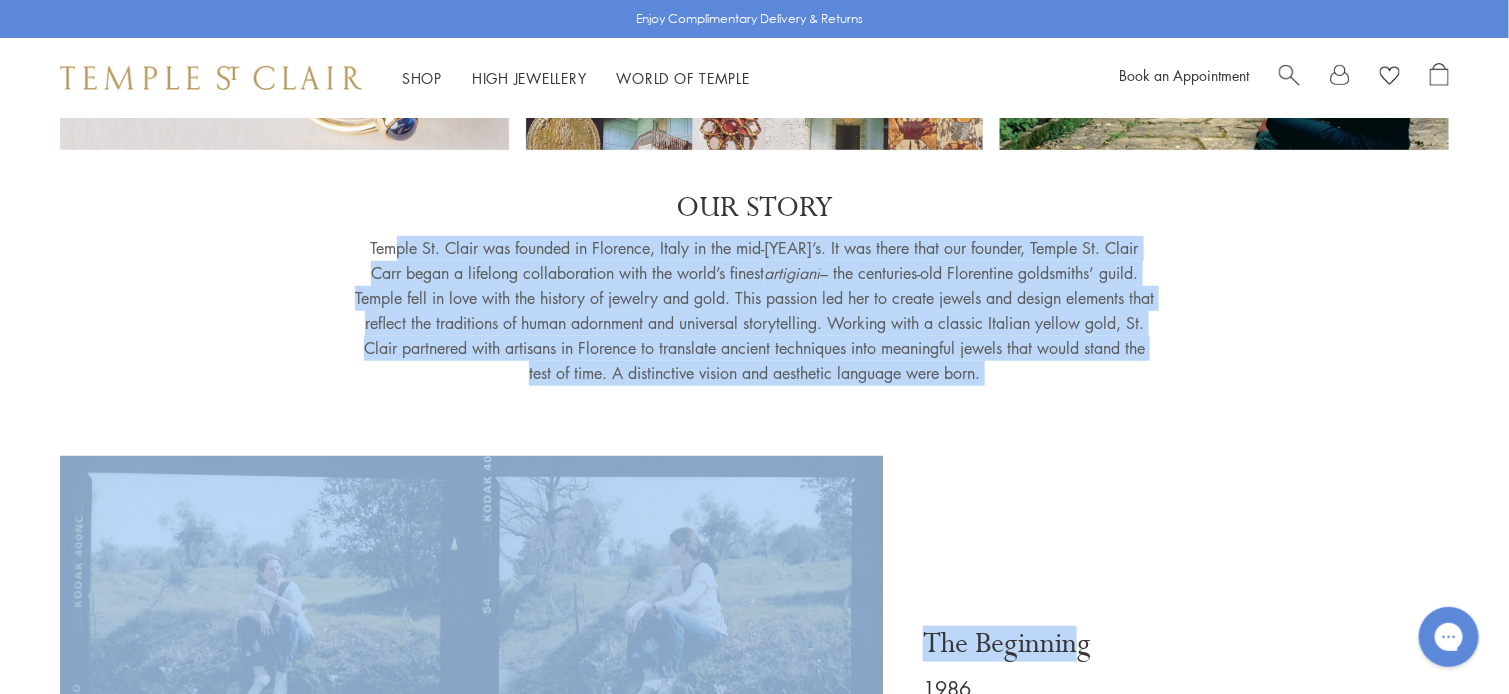 drag, startPoint x: 529, startPoint y: 283, endPoint x: 1070, endPoint y: 374, distance: 548.60004 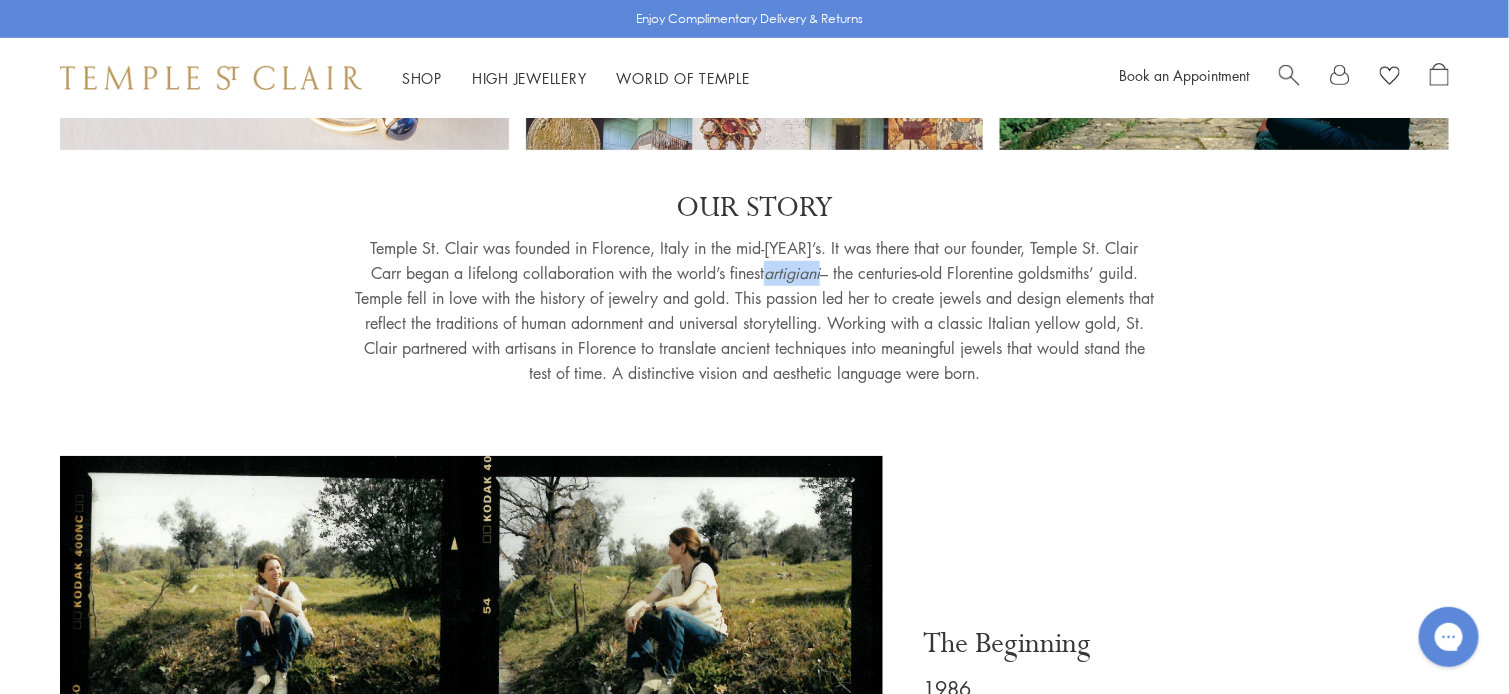 drag, startPoint x: 764, startPoint y: 271, endPoint x: 824, endPoint y: 270, distance: 60.00833 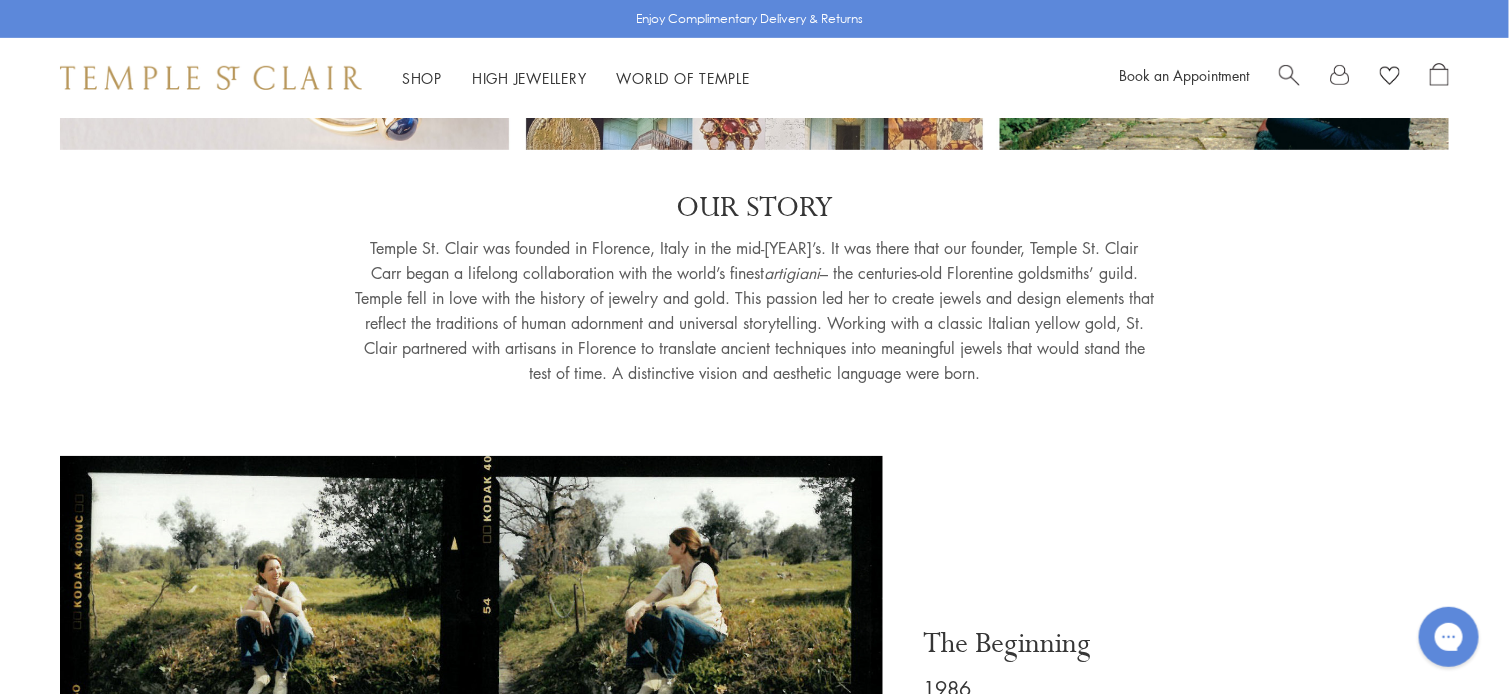 click on "Temple St. Clair was founded in Florence, Italy in the mid-[YEAR]’s. It was there that our founder, Temple St. Clair Carr began a lifelong collaboration with the world’s finest  artigiani  – the centuries-old Florentine goldsmiths’ guild. Temple fell in love with the history of jewelry and gold. This passion led her to create jewels and design elements that reflect the traditions of human adornment and universal storytelling. Working with a classic Italian yellow gold, St. Clair partnered with artisans in Florence to translate ancient techniques into meaningful jewels that would stand the test of time. A distinctive vision and aesthetic language were born." at bounding box center (755, 311) 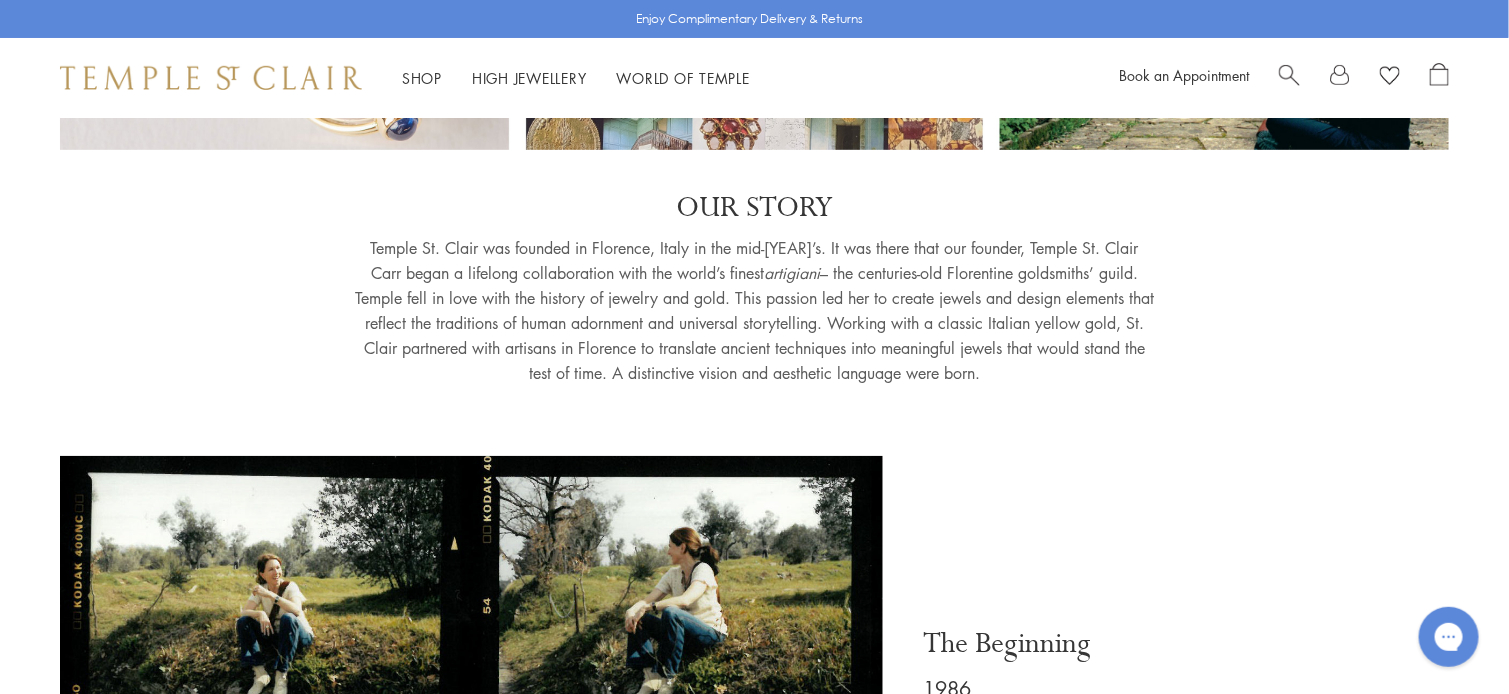 drag, startPoint x: 335, startPoint y: 289, endPoint x: 1016, endPoint y: 341, distance: 682.9824 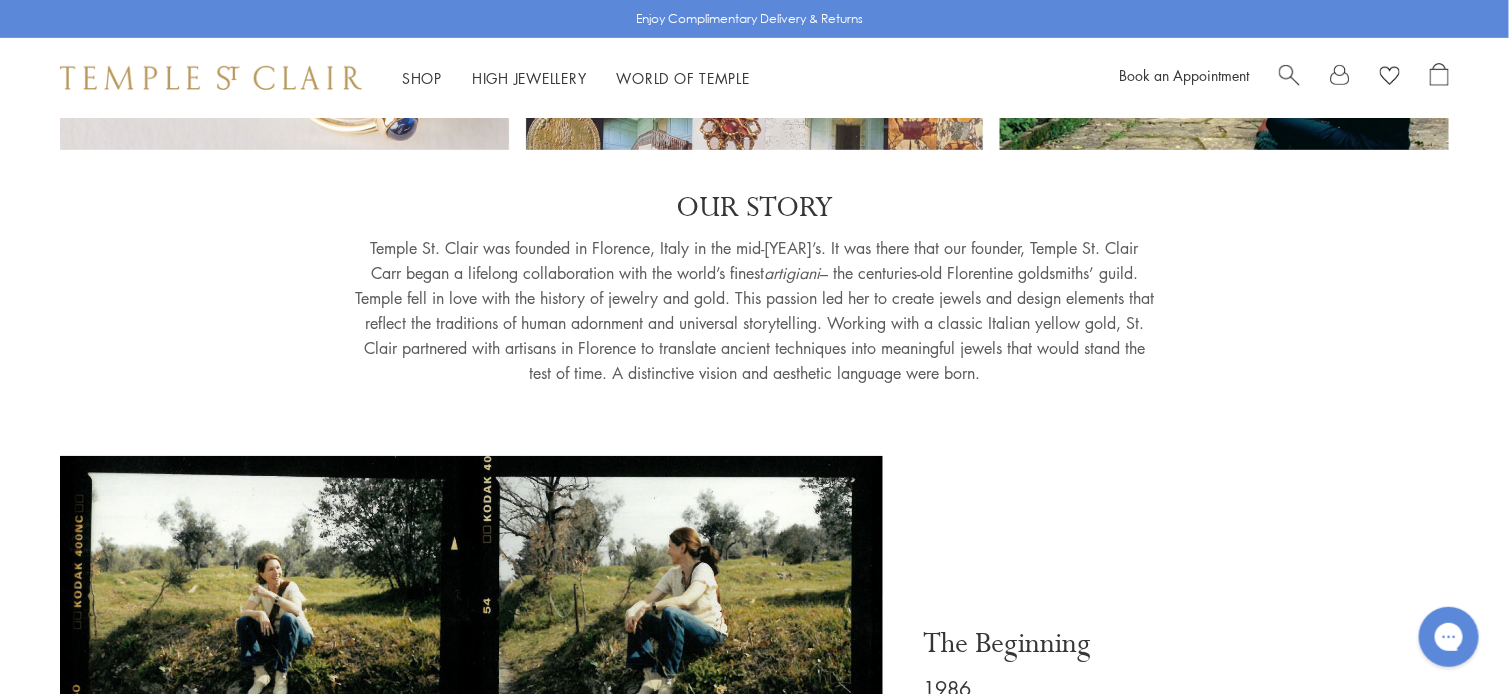 click on "OUR STORY
Temple St. Clair was founded in Florence, Italy in the mid-[YEAR]’s. It was there that our founder, Temple St. Clair Carr began a lifelong collaboration with the world’s finest  artigiani
OUR STORY
Temple St. Clair was founded in Florence, Italy in the mid-[YEAR]’s. It was there that our founder, Temple St. Clair Carr began a lifelong collaboration with the world’s finest  artigiani
The Beginning
[YEAR]" at bounding box center [754, 6356] 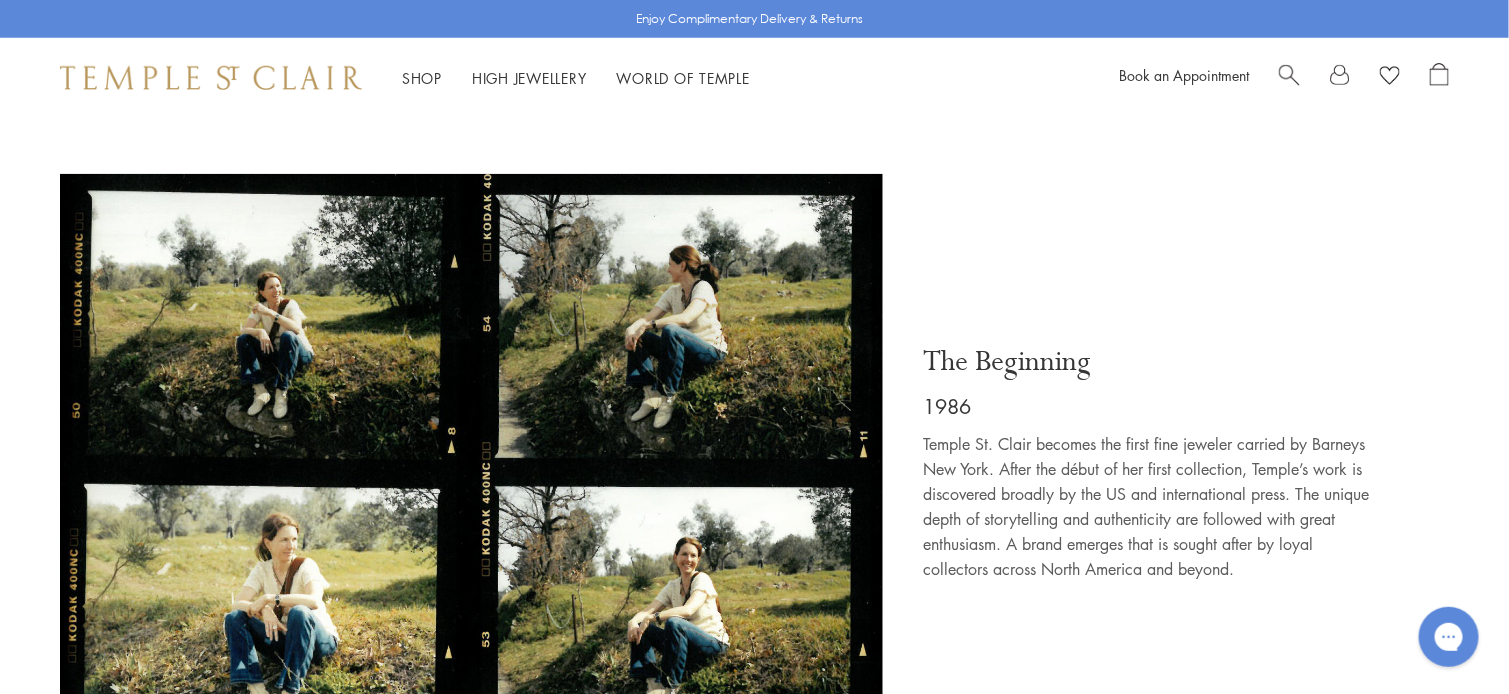 scroll, scrollTop: 799, scrollLeft: 0, axis: vertical 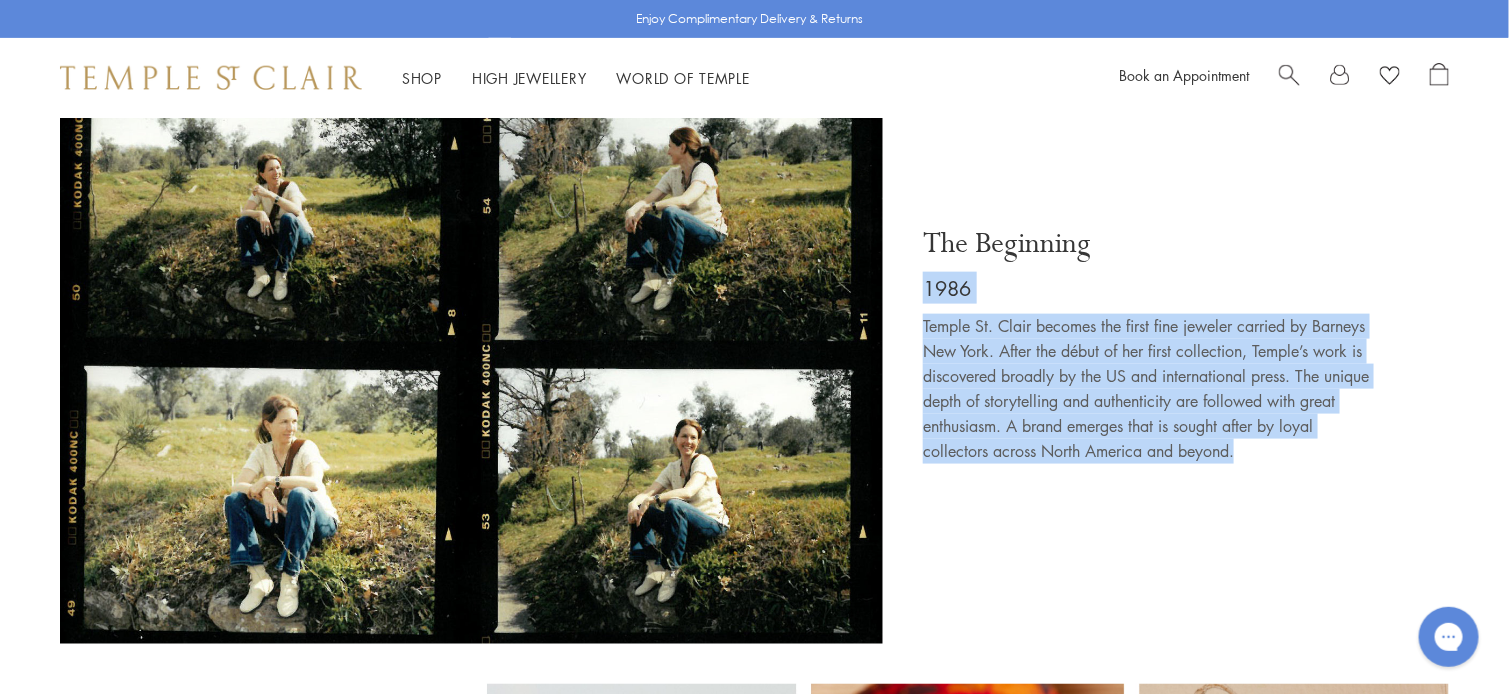drag, startPoint x: 917, startPoint y: 292, endPoint x: 1360, endPoint y: 412, distance: 458.96515 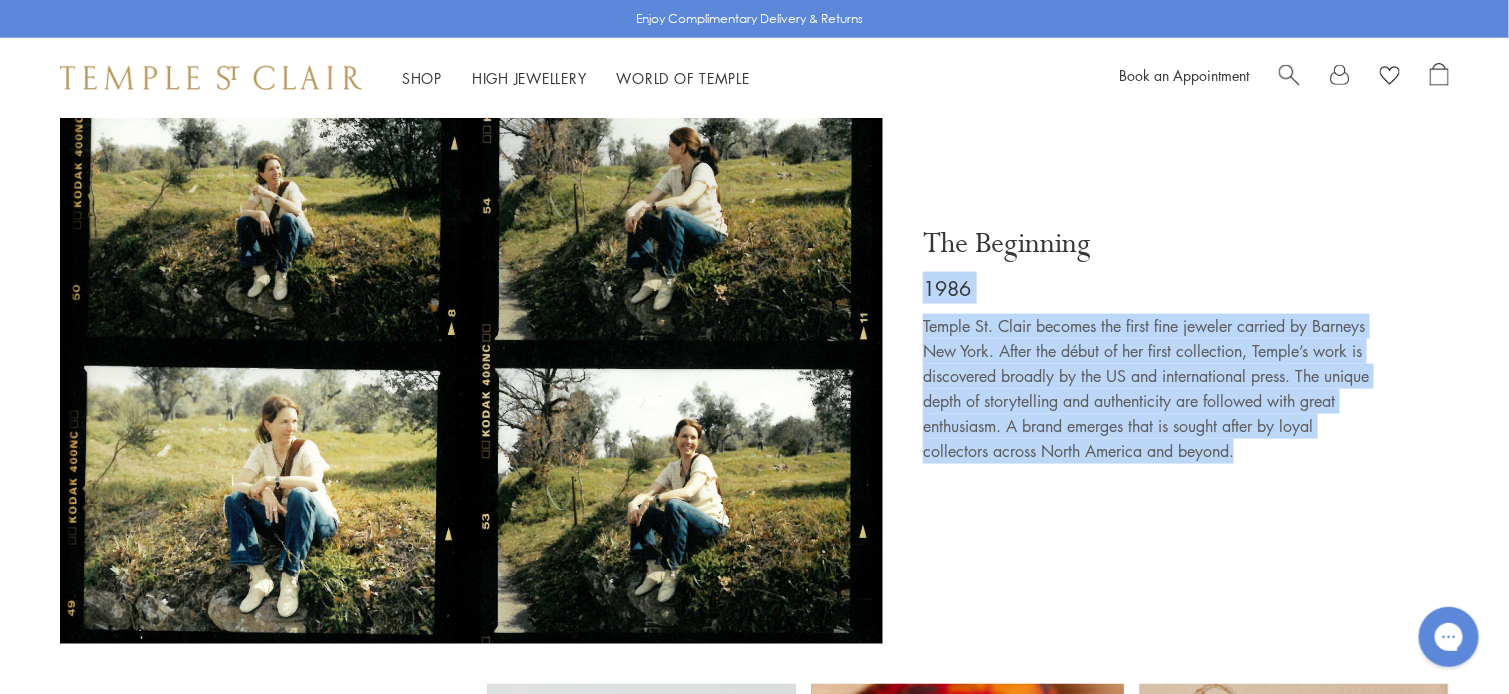 click on "The Beginning
[YEAR]
Temple St. Clair becomes the first fine jeweler carried by Barneys New York. After the début of her first collection, Temple’s work is discovered broadly by the US and international press. The unique depth of storytelling and authenticity are followed with great enthusiasm. A brand emerges that is sought after by loyal collectors across North America and beyond." at bounding box center (1176, 350) 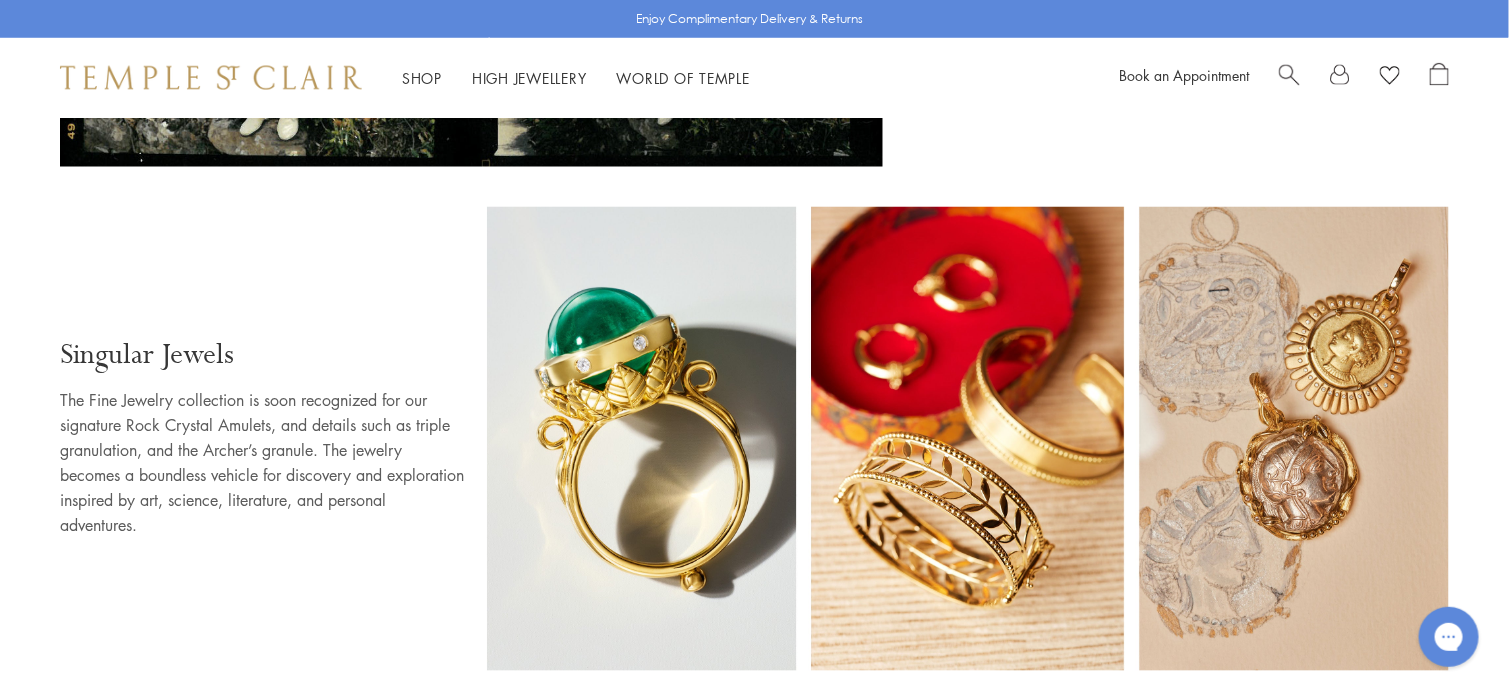 scroll, scrollTop: 1300, scrollLeft: 0, axis: vertical 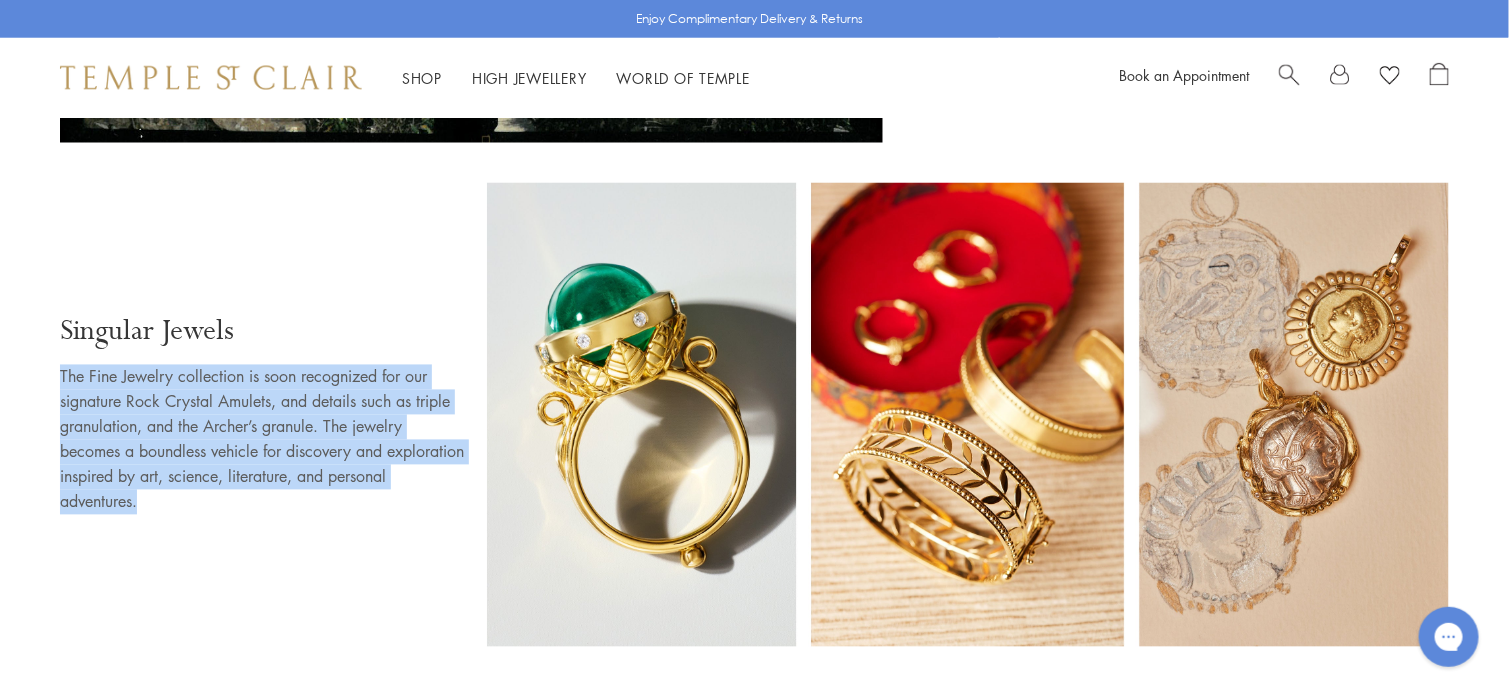 drag, startPoint x: 77, startPoint y: 380, endPoint x: 202, endPoint y: 472, distance: 155.20631 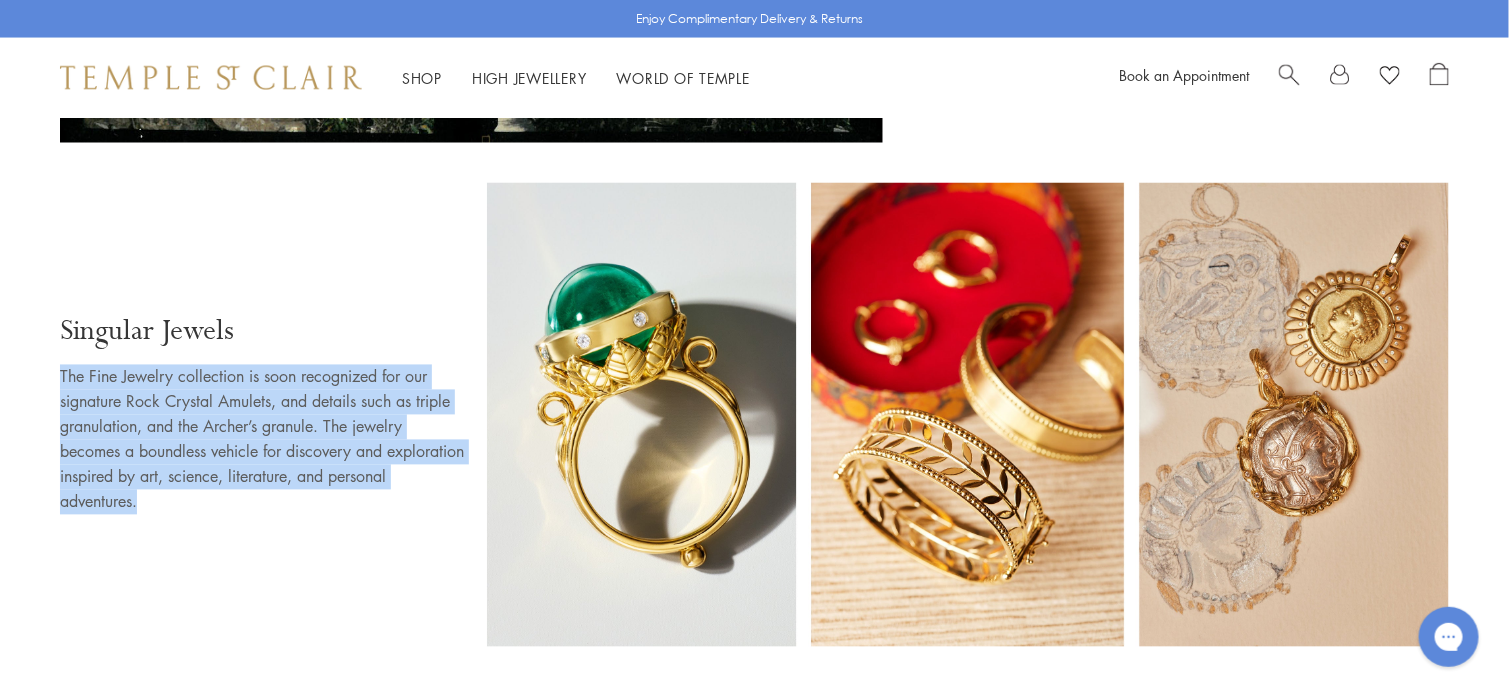 click on "Singular Jewels
The Fine Jewelry collection is soon recognized for our signature Rock Crystal Amulets, and details such as triple granulation, and the Archer’s granule. The jewelry becomes a boundless vehicle for discovery and exploration inspired by art, science, literature, and personal adventures." at bounding box center (263, 419) 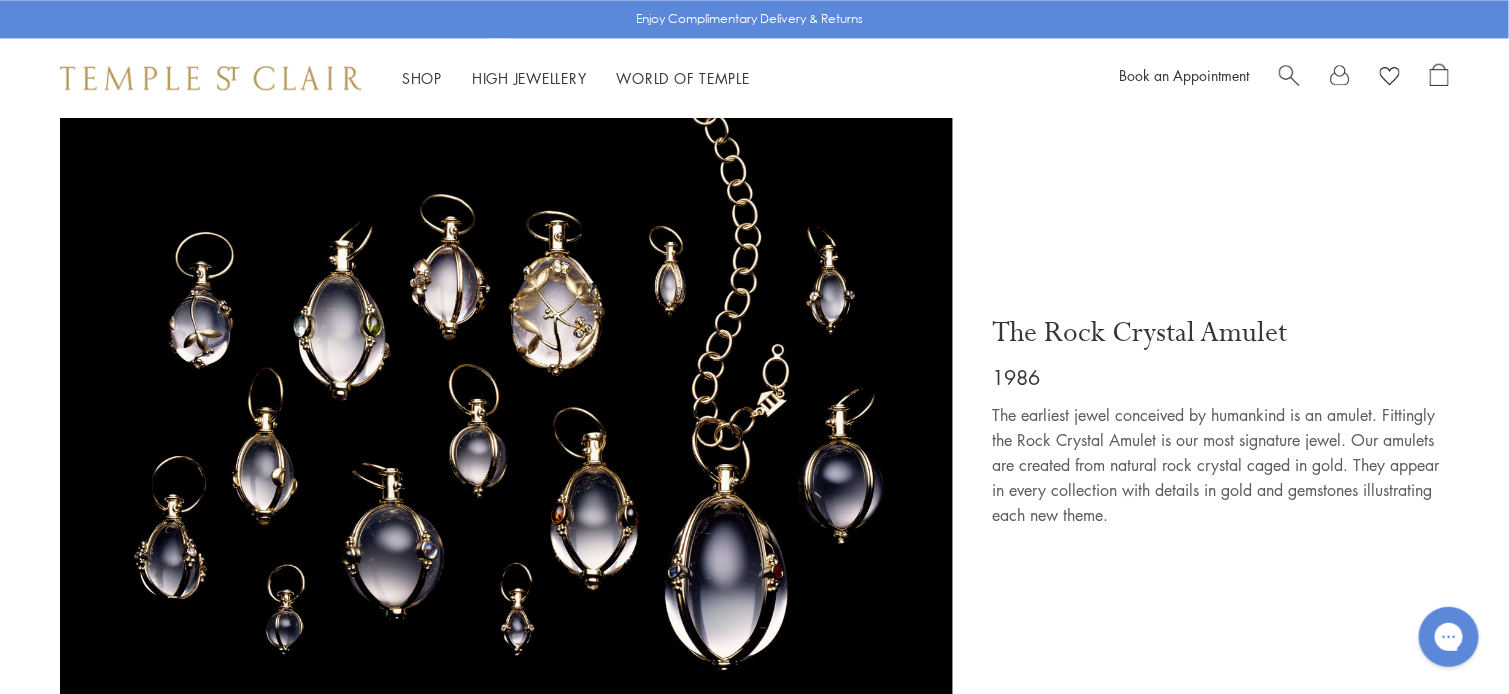 scroll, scrollTop: 1999, scrollLeft: 0, axis: vertical 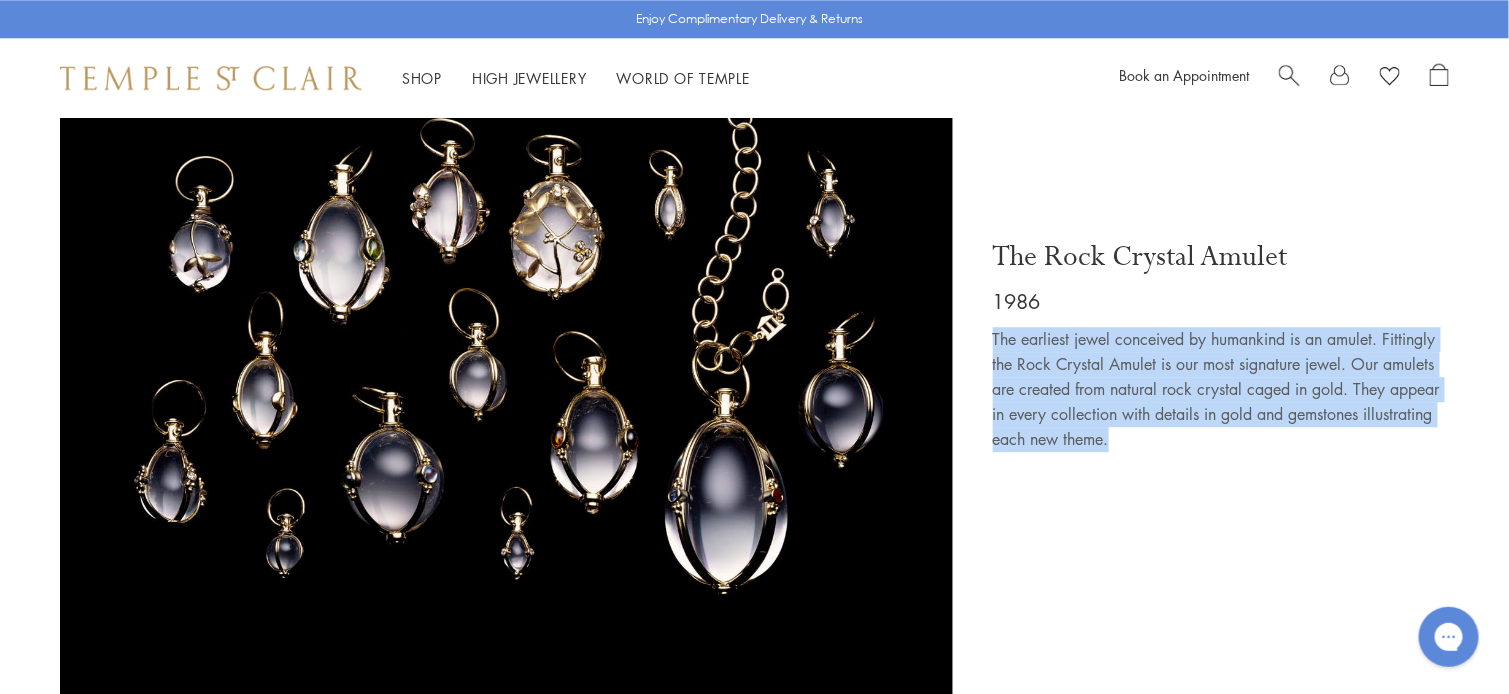 drag, startPoint x: 983, startPoint y: 317, endPoint x: 1136, endPoint y: 409, distance: 178.5301 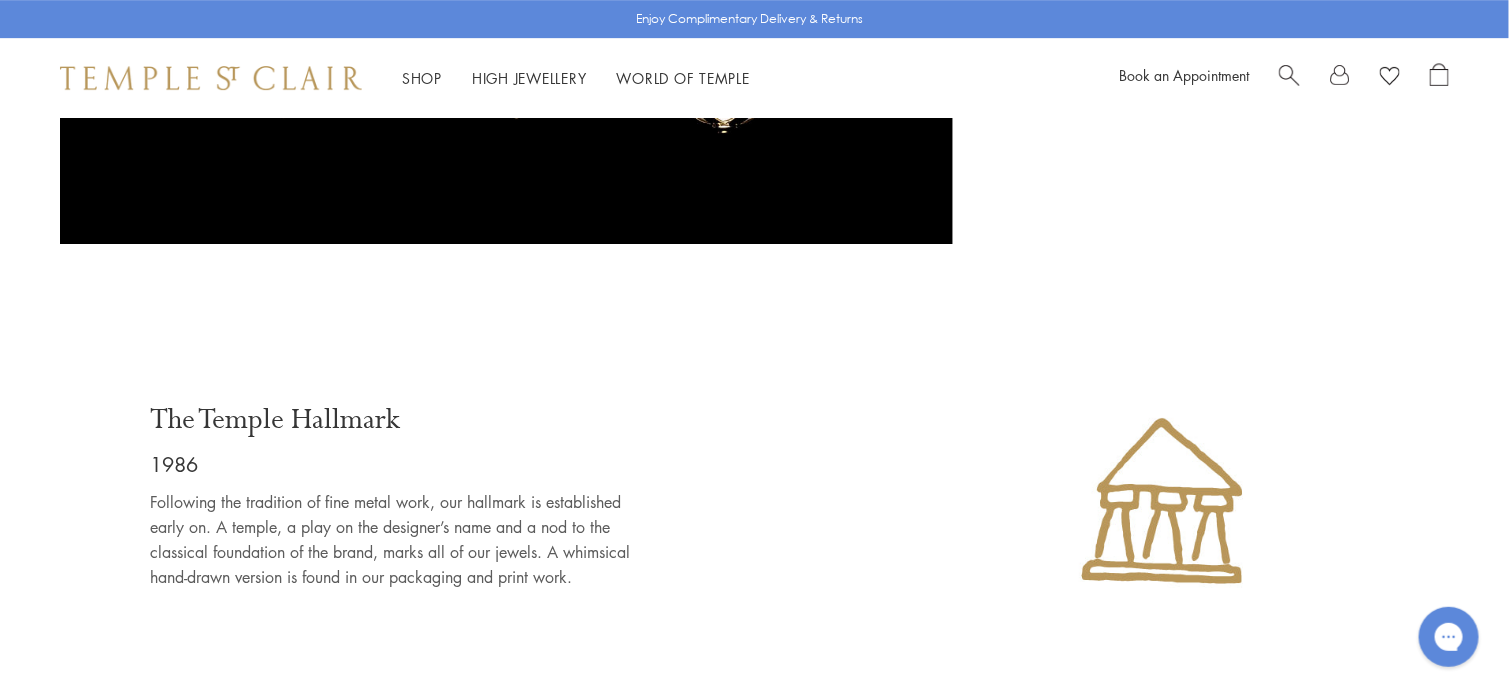 scroll, scrollTop: 2500, scrollLeft: 0, axis: vertical 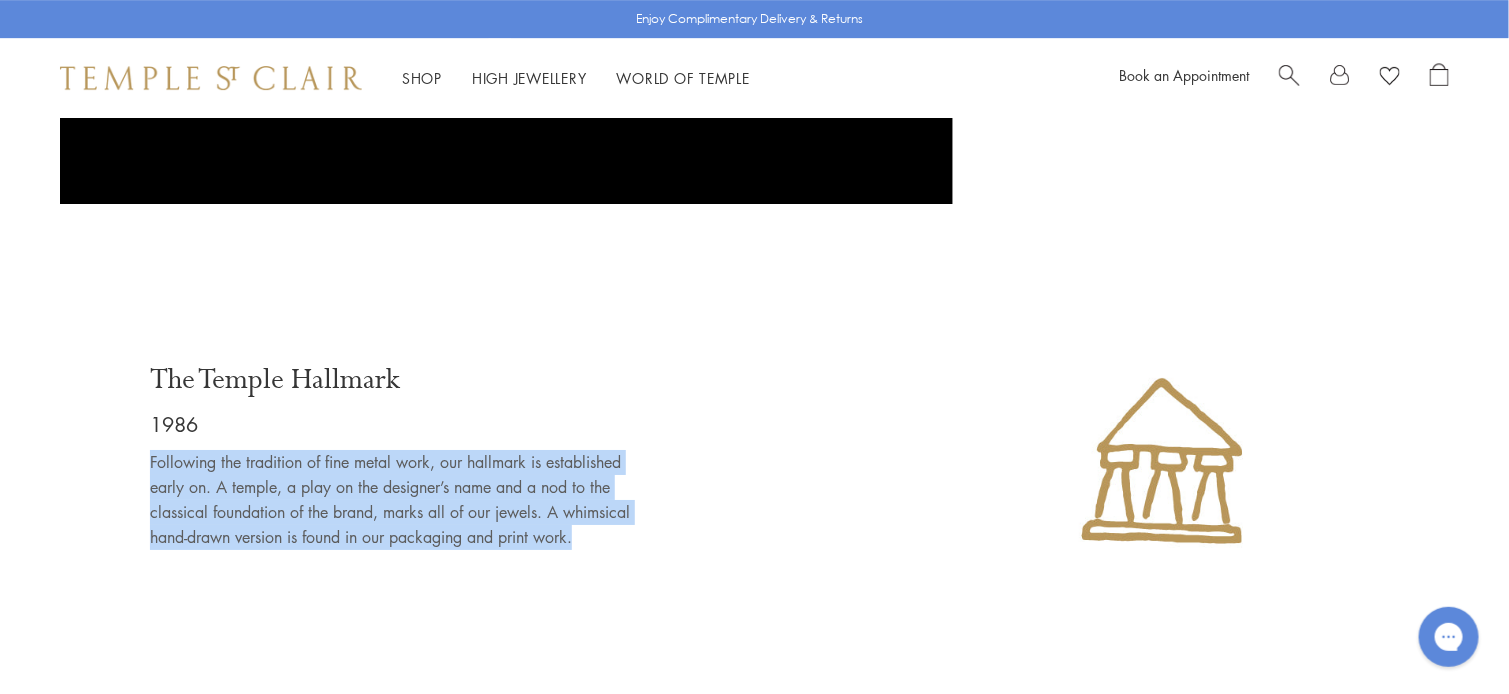 drag, startPoint x: 145, startPoint y: 435, endPoint x: 659, endPoint y: 492, distance: 517.1509 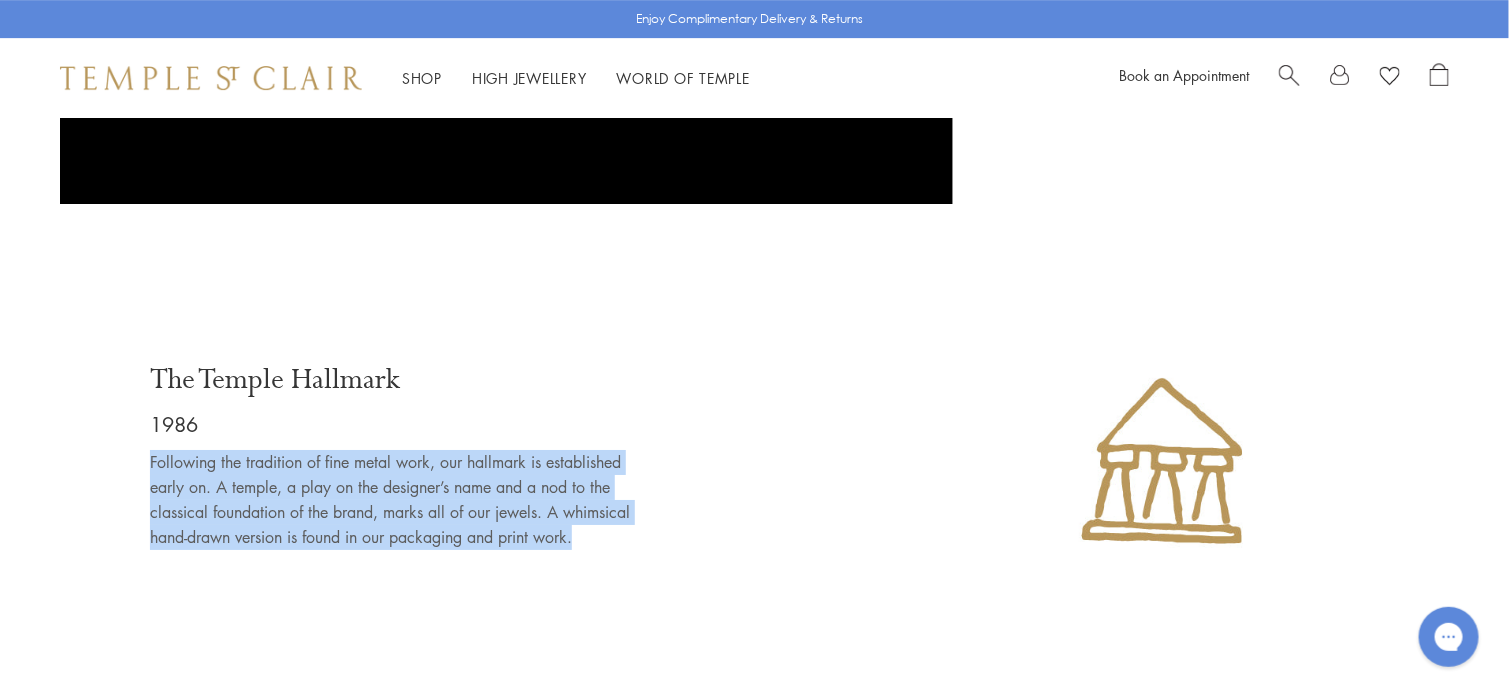 click on "The Temple Hallmark
[YEAR]
Following the tradition of fine metal work, our hallmark is established early on. A temple, a play on the designer’s name and a nod to the classical foundation of the brand, marks all of our jewels. A whimsical hand-drawn version is found in our packaging and print work." at bounding box center [522, 461] 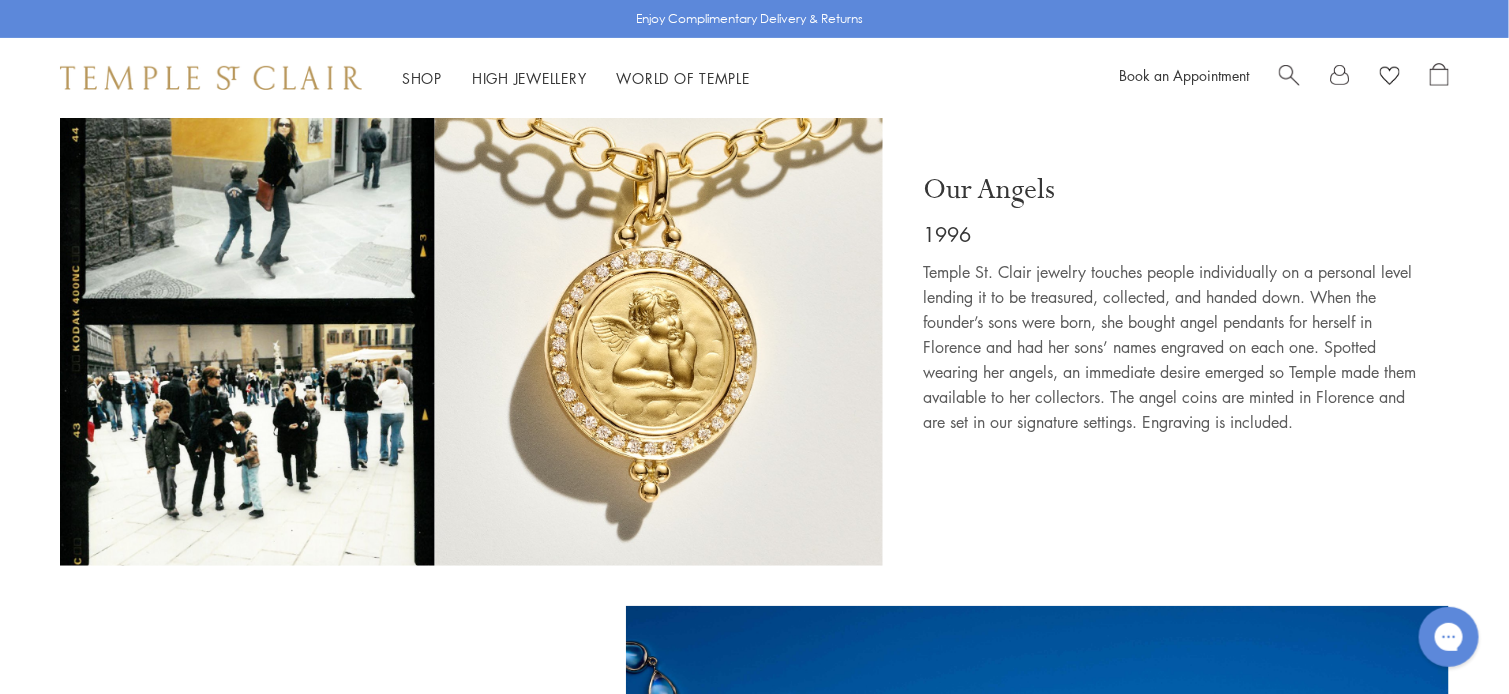 scroll, scrollTop: 3099, scrollLeft: 0, axis: vertical 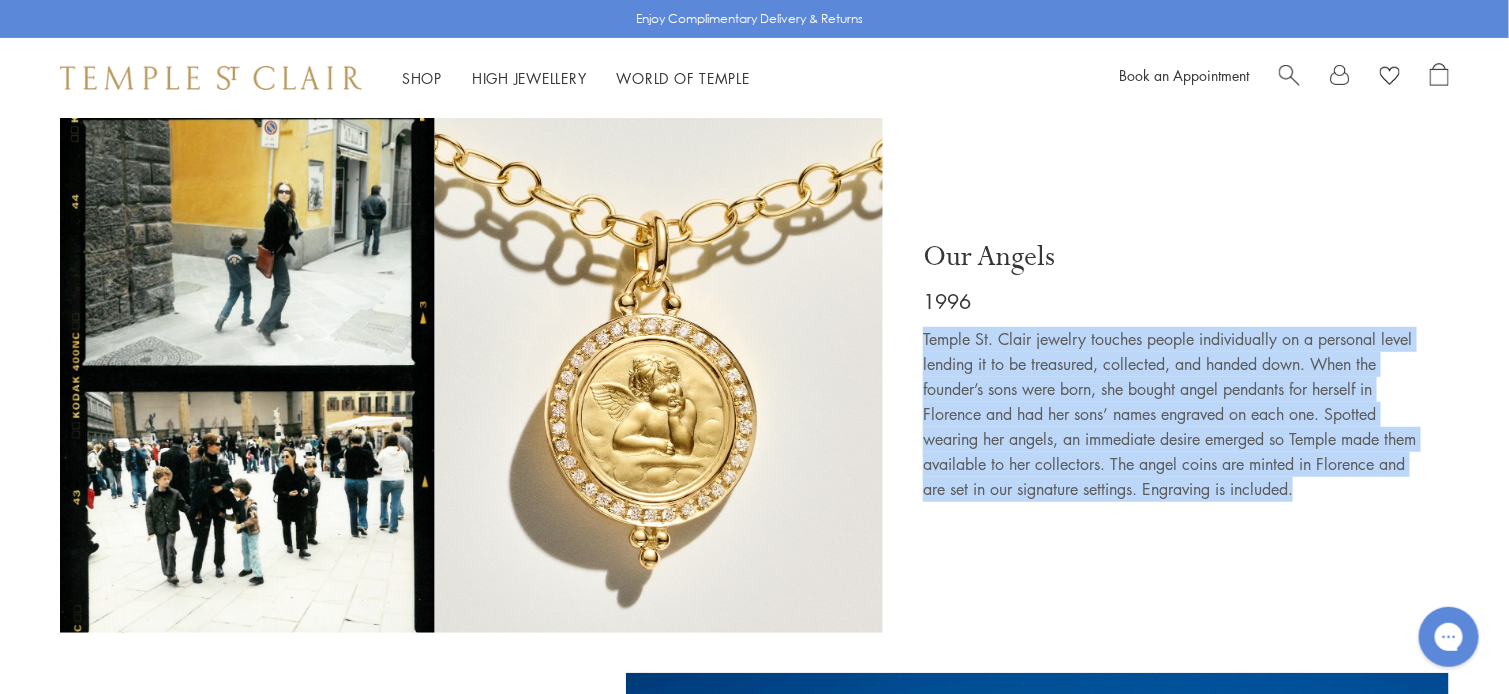 drag, startPoint x: 906, startPoint y: 322, endPoint x: 1360, endPoint y: 451, distance: 471.9714 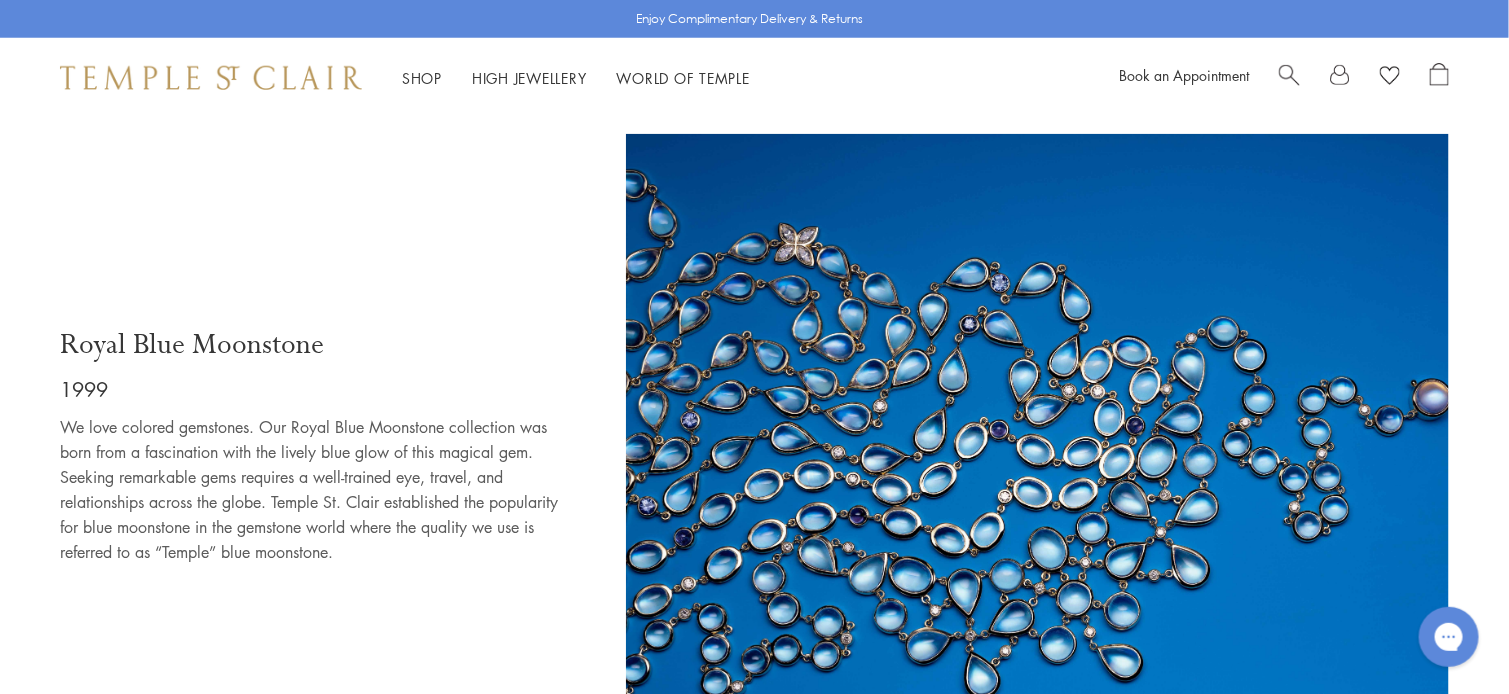 scroll, scrollTop: 3699, scrollLeft: 0, axis: vertical 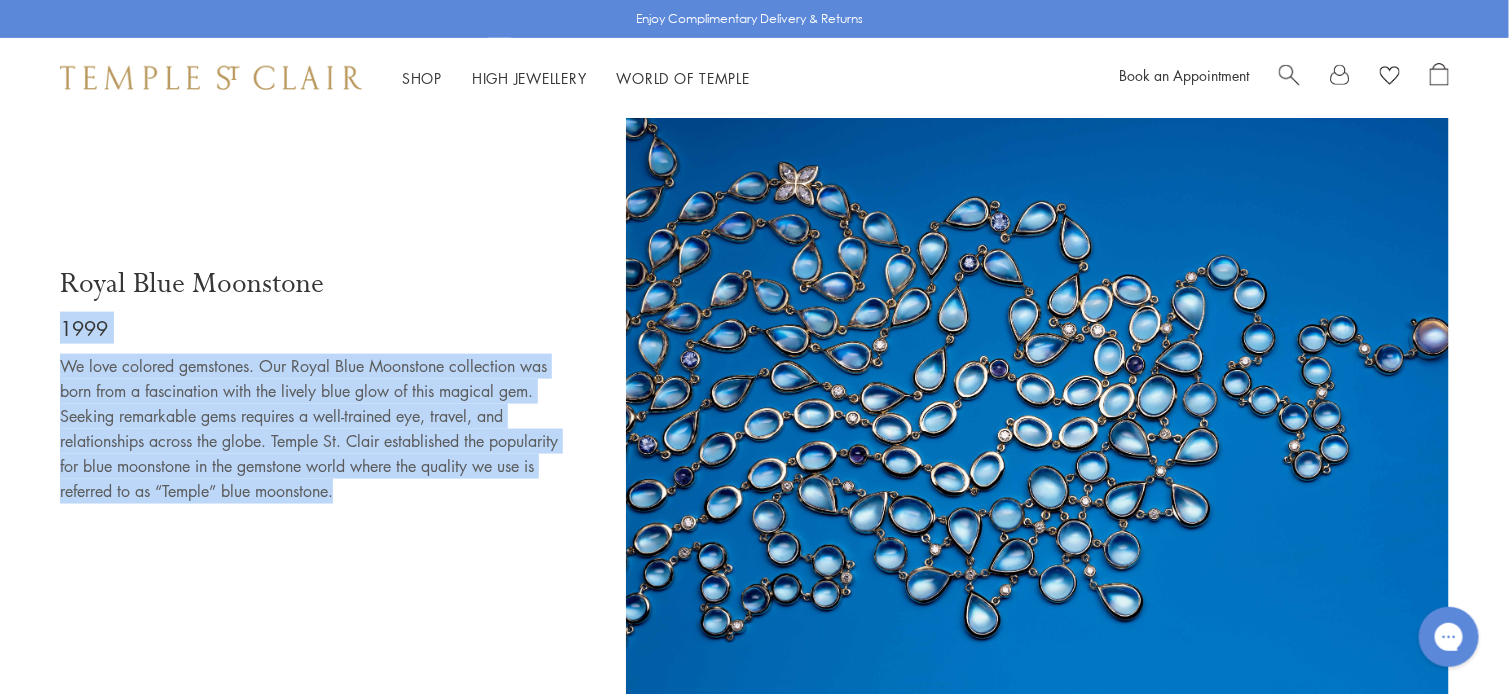 drag, startPoint x: 12, startPoint y: 328, endPoint x: 447, endPoint y: 442, distance: 449.68988 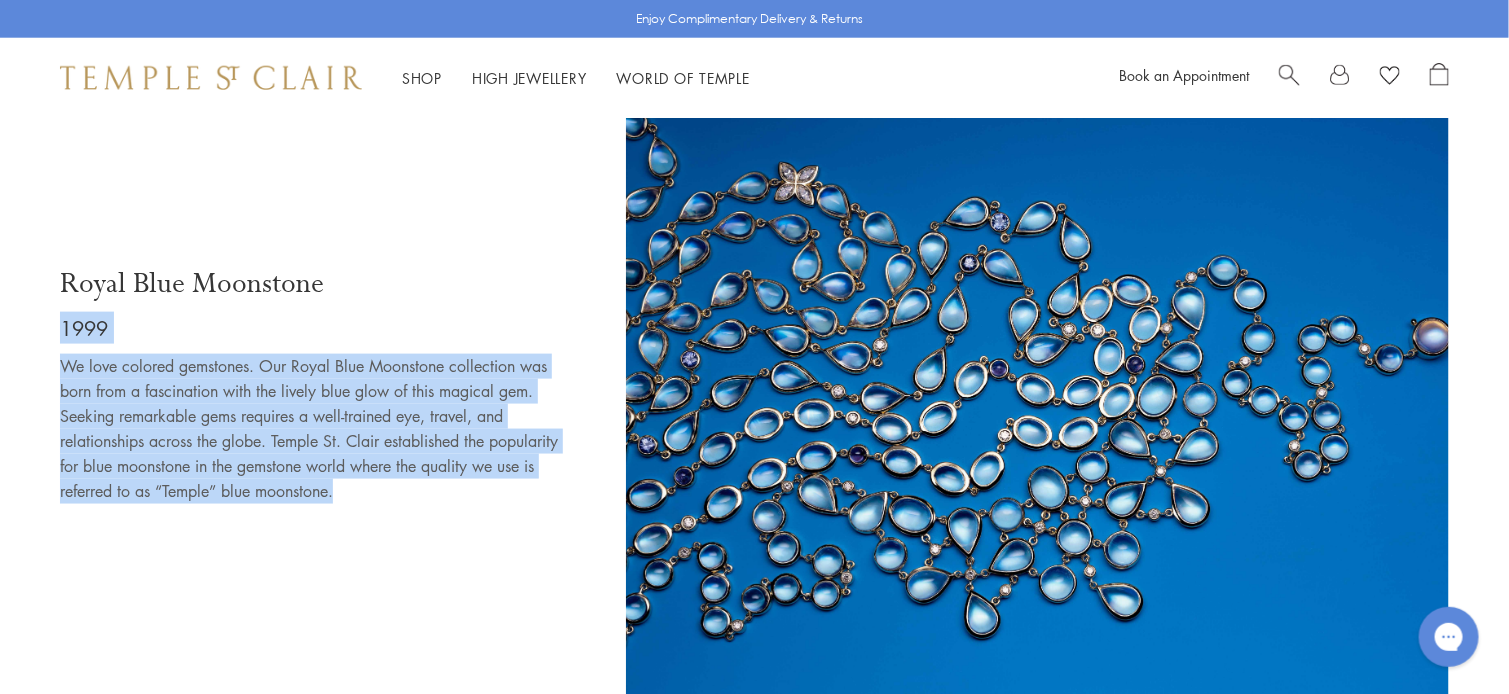 click on "Royal Blue Moonstone
[YEAR]
We love colored gemstones. Our Royal Blue Moonstone collection was born from a fascination with the lively blue glow of this magical gem. Seeking remarkable gems requires a well-trained eye, travel, and relationships across the globe. Temple St. Clair established the popularity for blue moonstone in the gemstone world where the quality we use is referred to as “Temple” blue moonstone." at bounding box center (333, 389) 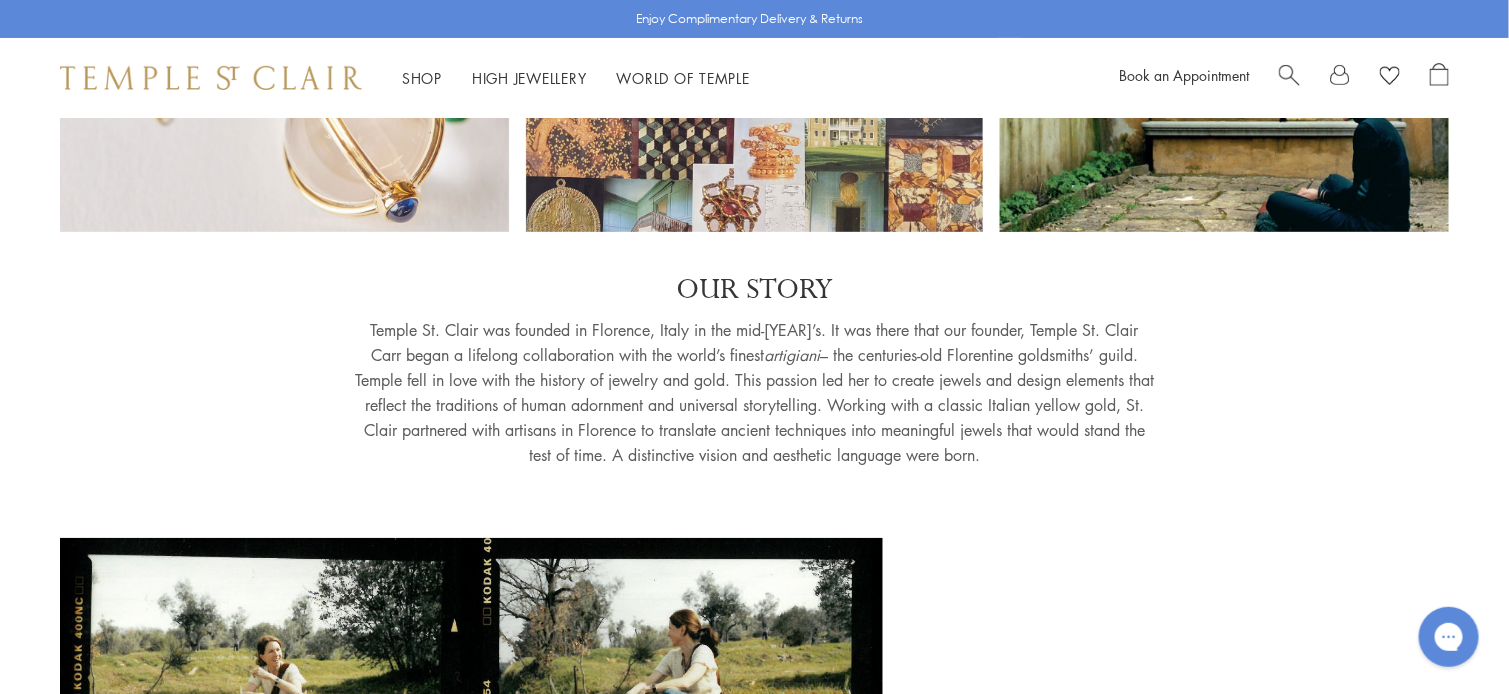 scroll, scrollTop: 300, scrollLeft: 0, axis: vertical 